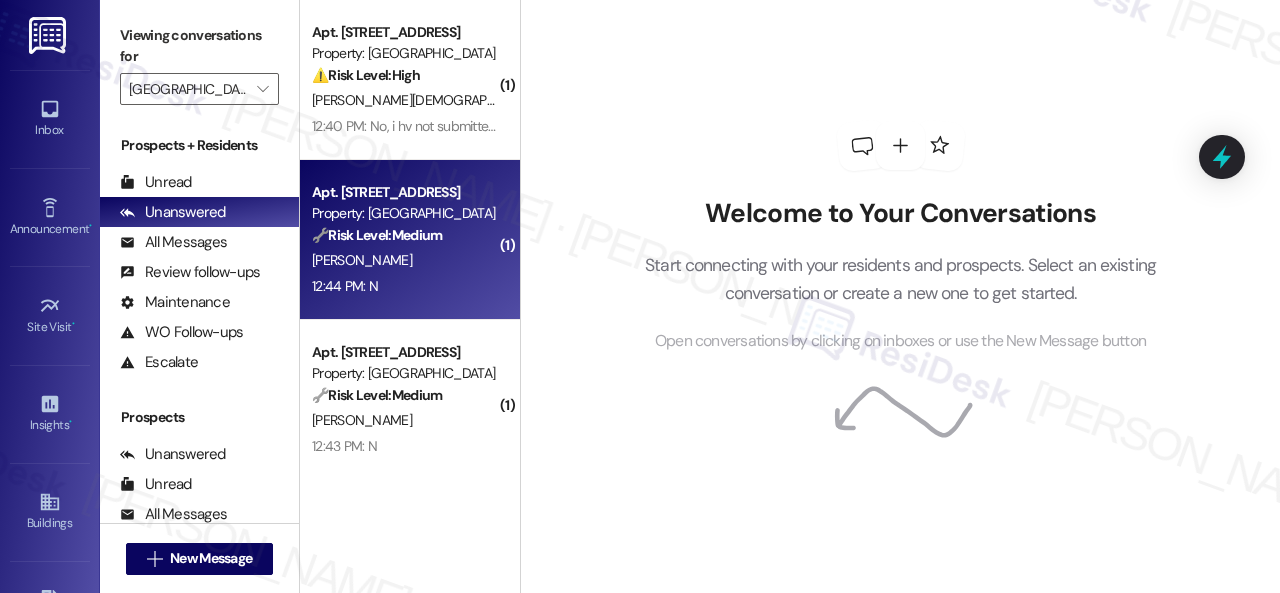 scroll, scrollTop: 0, scrollLeft: 0, axis: both 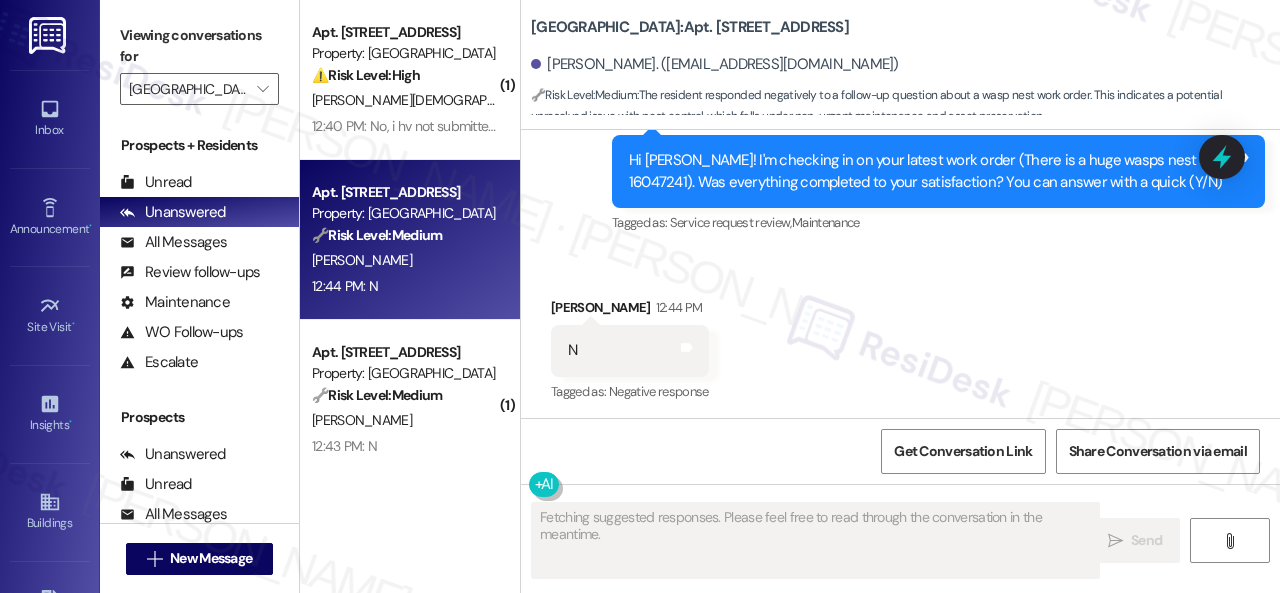 click on "Survey, sent via SMS Residesk Automated Survey 12:27 PM Hi [PERSON_NAME]! I'm checking in on your latest work order (There is a huge wasps nest ..., ID: 16047241). Was everything completed to your satisfaction? You can answer with a quick (Y/N) Tags and notes Tagged as:   Service request review ,  Click to highlight conversations about Service request review Maintenance Click to highlight conversations about Maintenance" at bounding box center [900, 157] 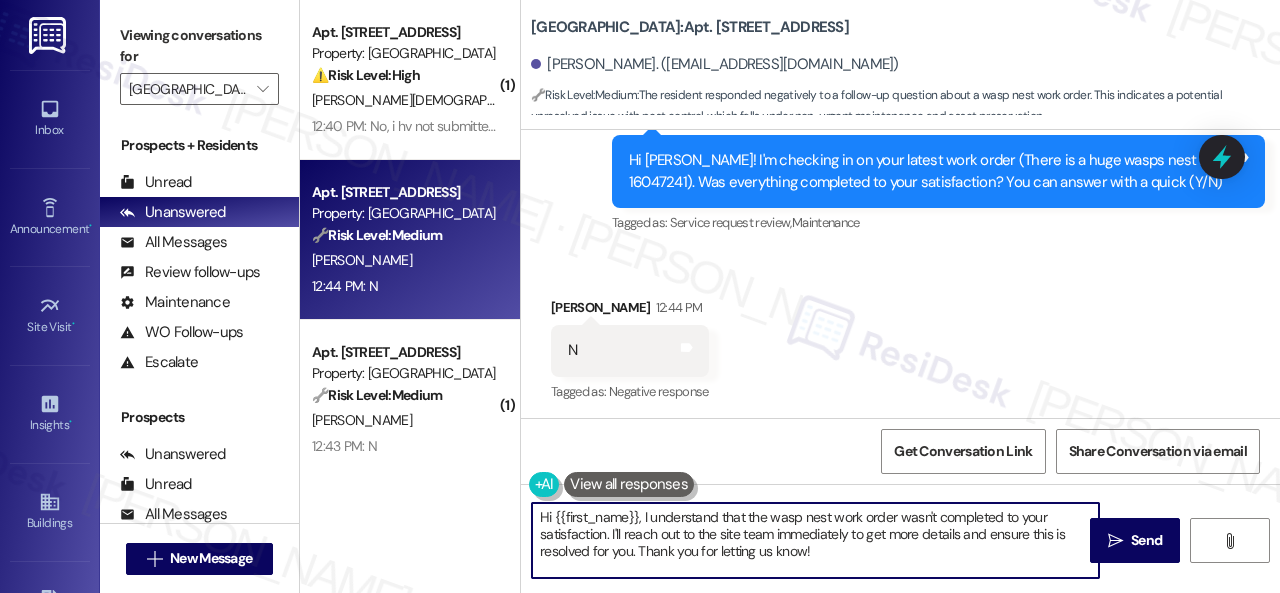 drag, startPoint x: 810, startPoint y: 540, endPoint x: 509, endPoint y: 455, distance: 312.77148 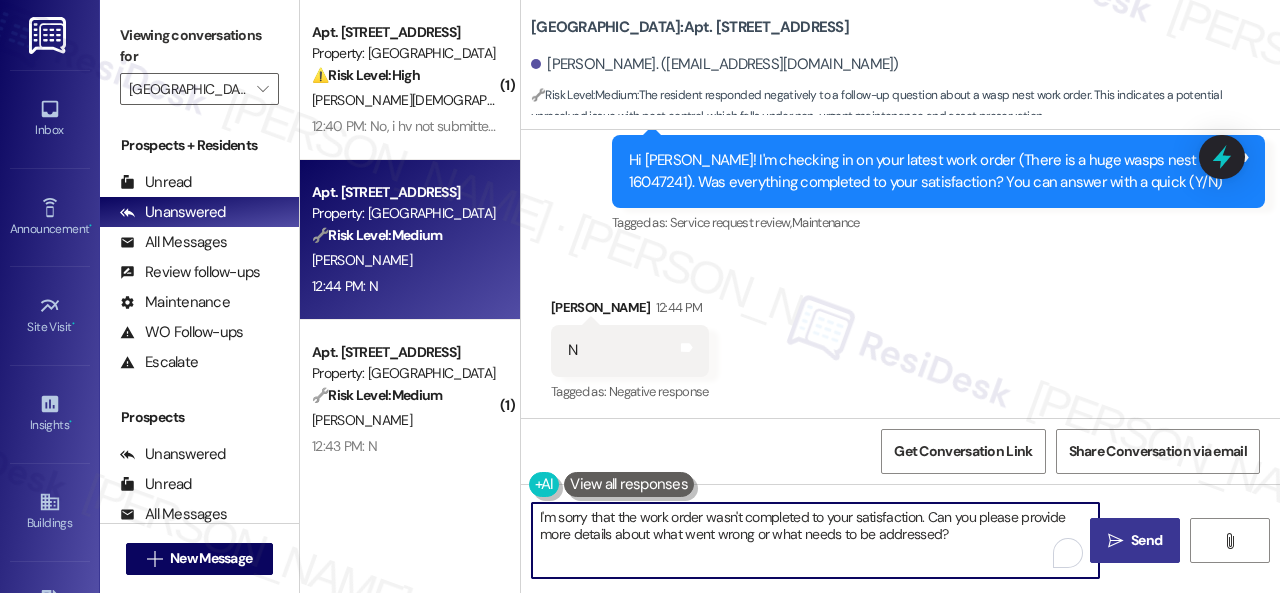 type on "I'm sorry that the work order wasn't completed to your satisfaction. Can you please provide more details about what went wrong or what needs to be addressed?" 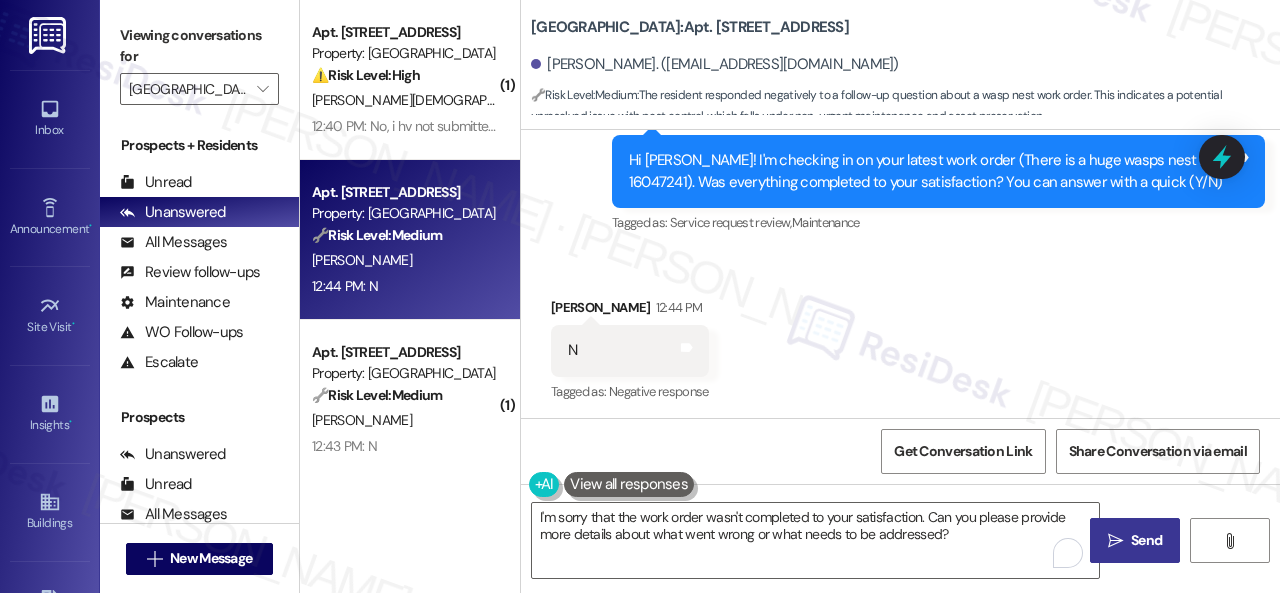 click on " Send" at bounding box center [1135, 540] 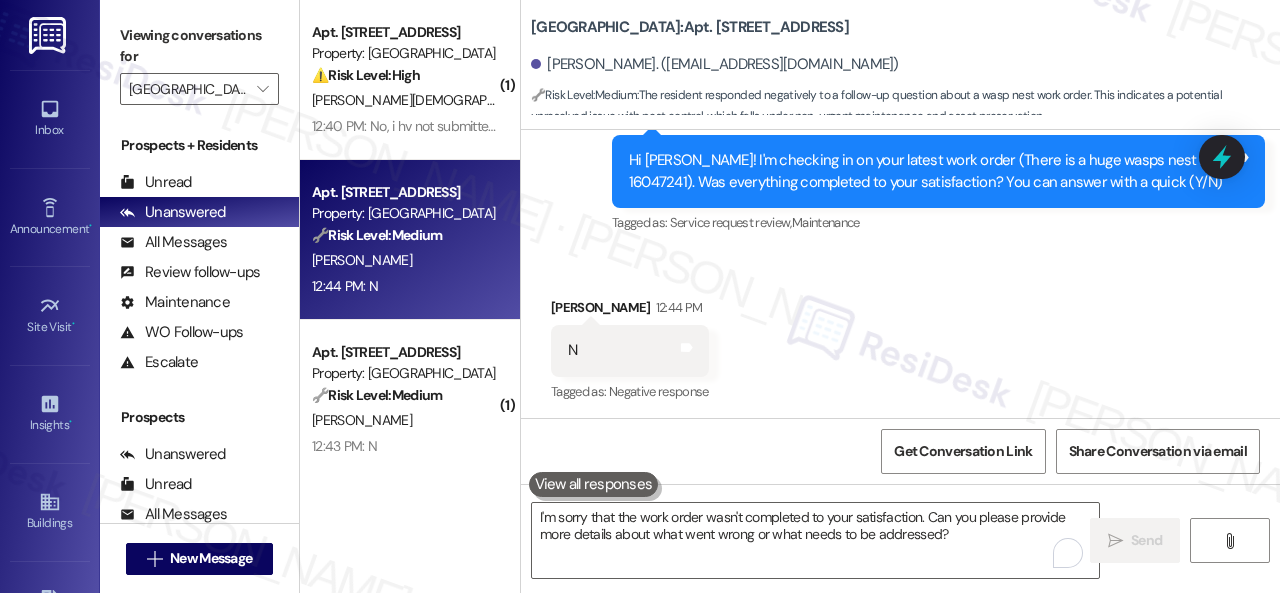 scroll, scrollTop: 6465, scrollLeft: 0, axis: vertical 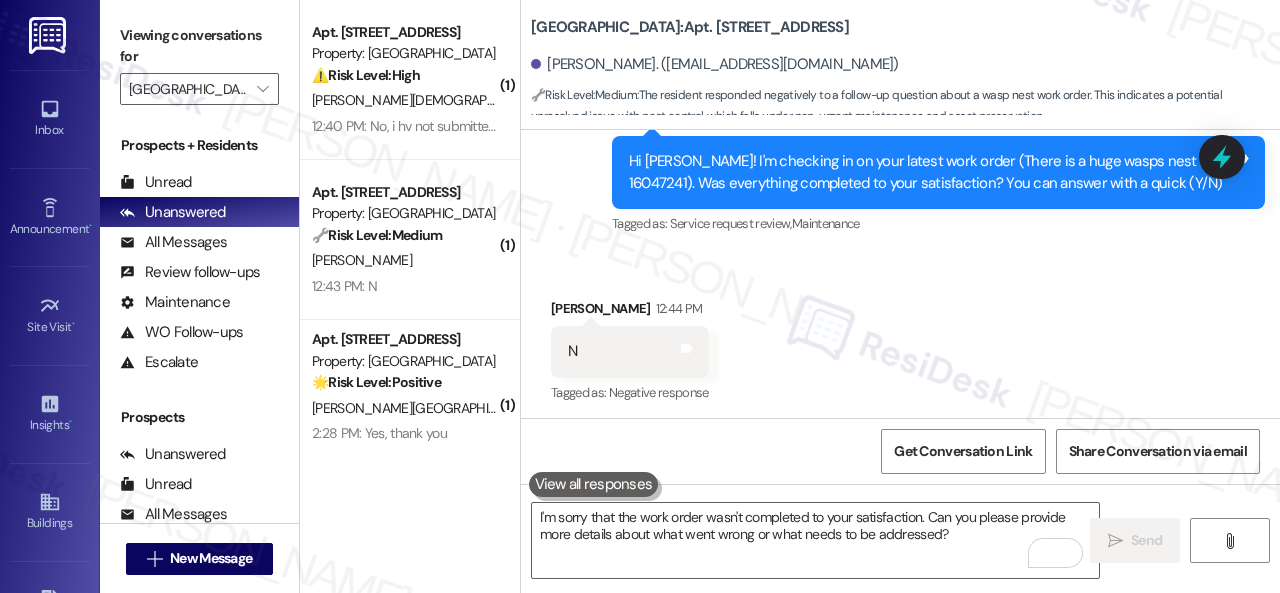 click on "[PERSON_NAME]" at bounding box center (404, 260) 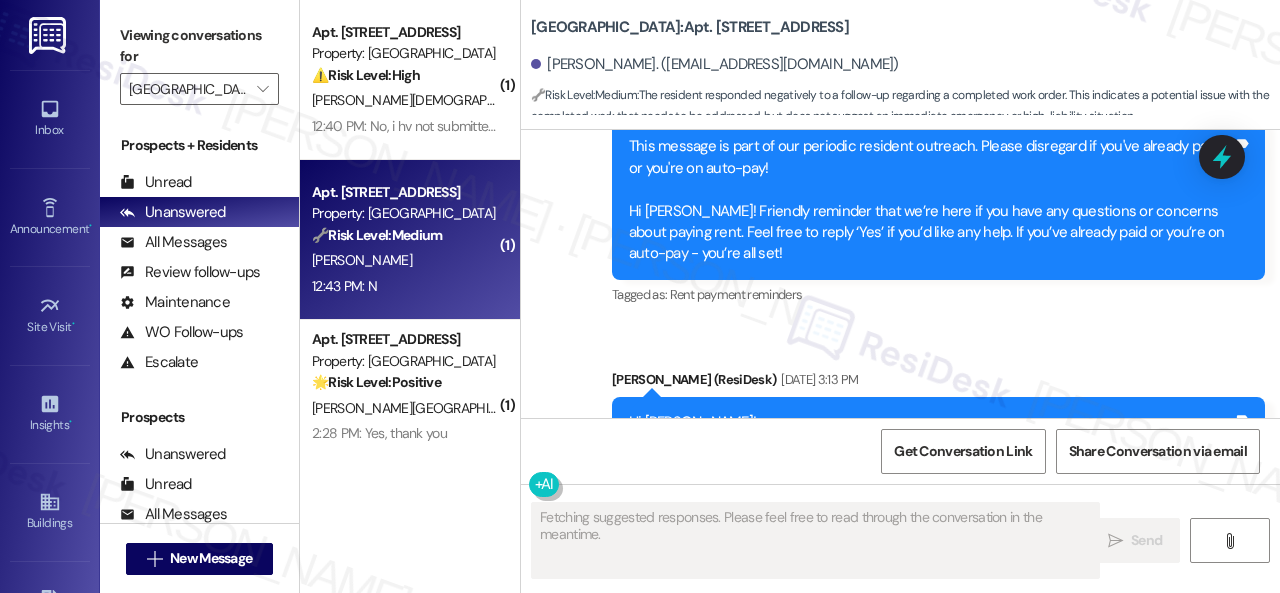 scroll, scrollTop: 16022, scrollLeft: 0, axis: vertical 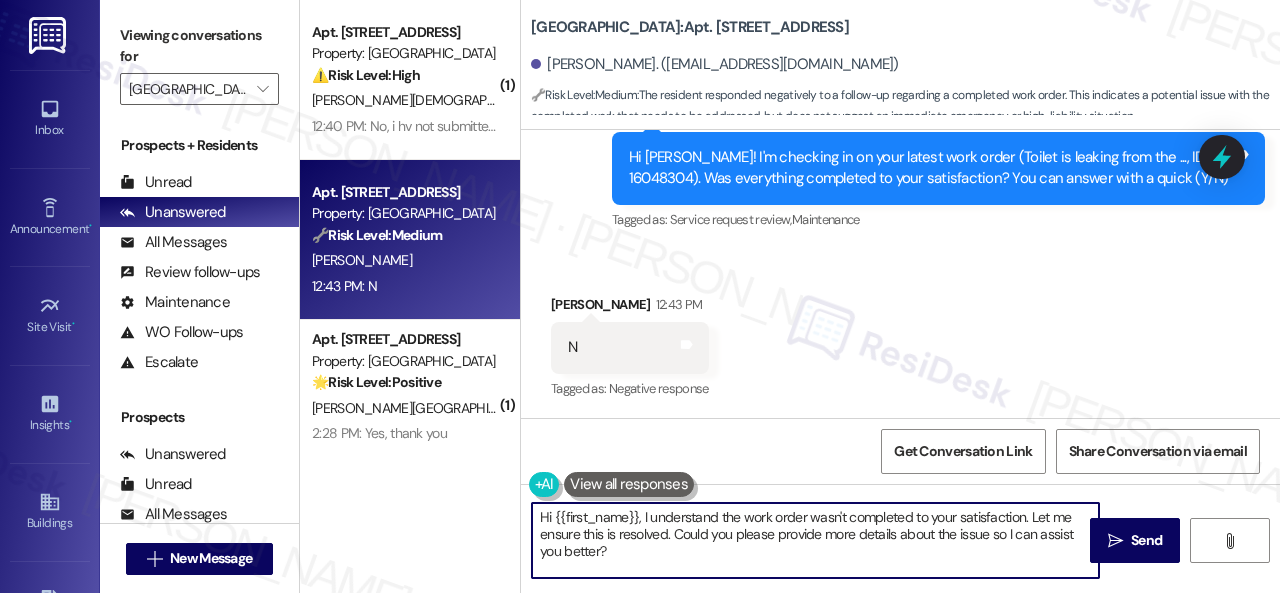 drag, startPoint x: 471, startPoint y: 508, endPoint x: 415, endPoint y: 489, distance: 59.135437 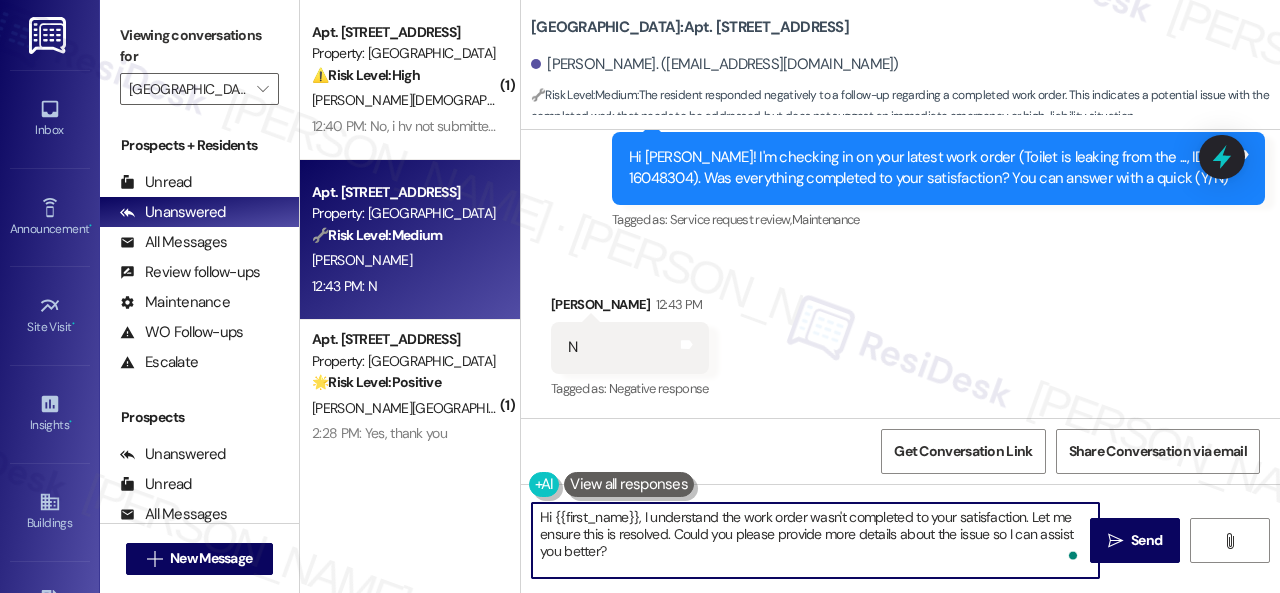 paste on "I'm sorry that the work order wasn't completed to your satisfaction. Can you please provide more details about what went wrong or what needs to be addressed" 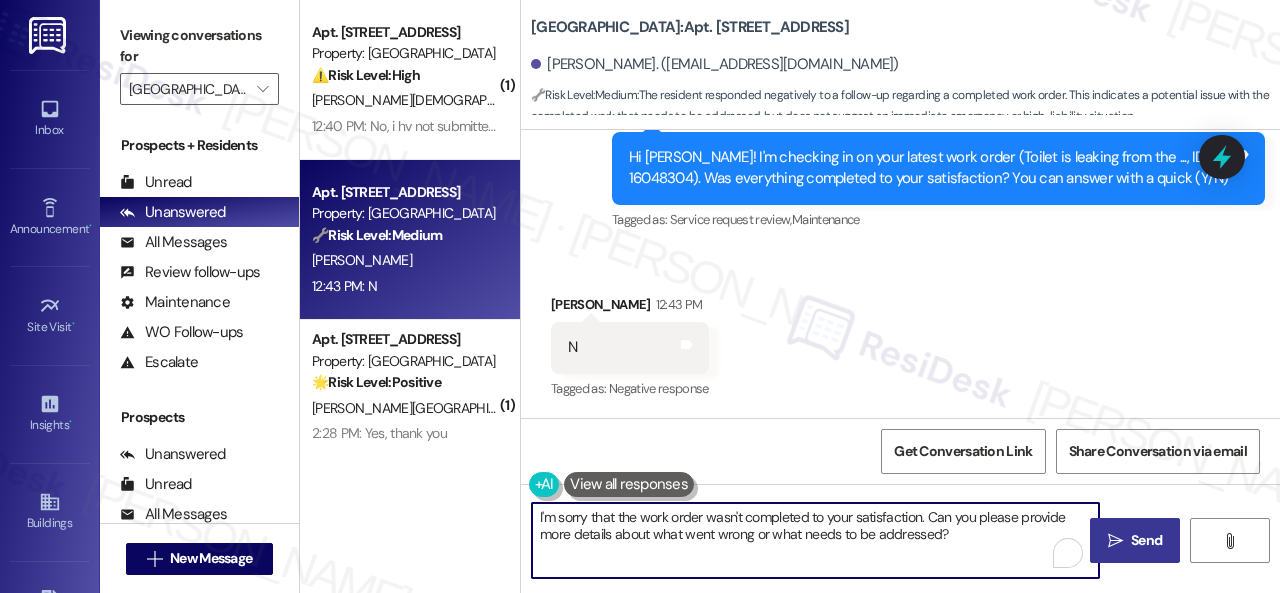 type on "I'm sorry that the work order wasn't completed to your satisfaction. Can you please provide more details about what went wrong or what needs to be addressed?" 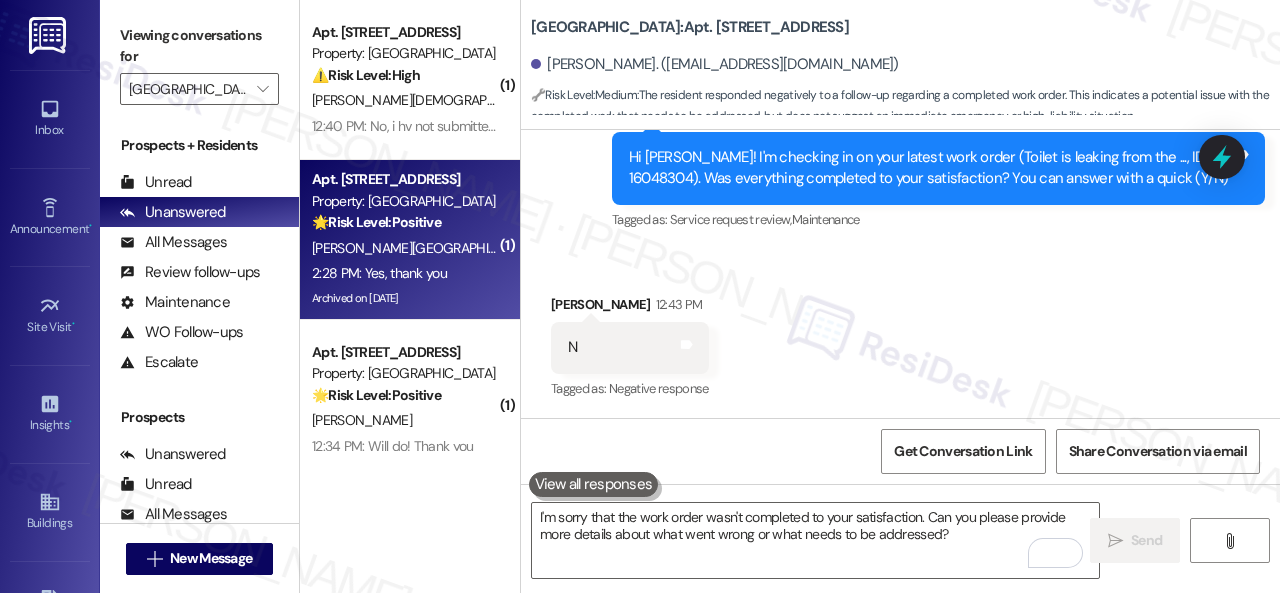 click on "2:28 PM: Yes, thank you  2:28 PM: Yes, thank you" at bounding box center [404, 273] 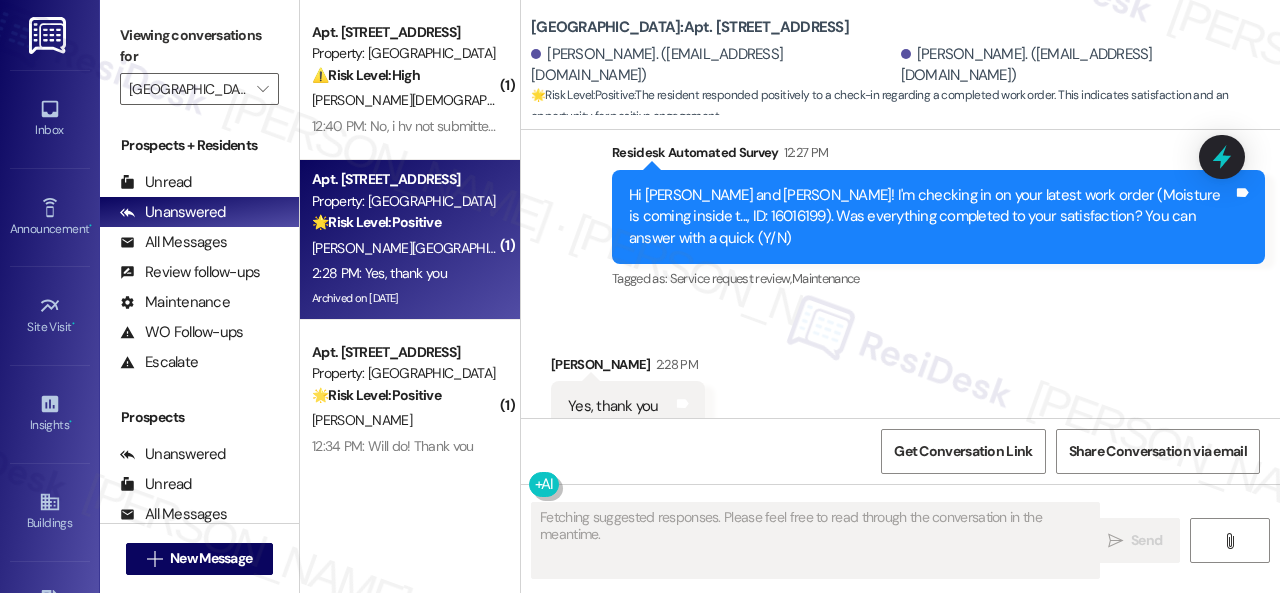 scroll, scrollTop: 22249, scrollLeft: 0, axis: vertical 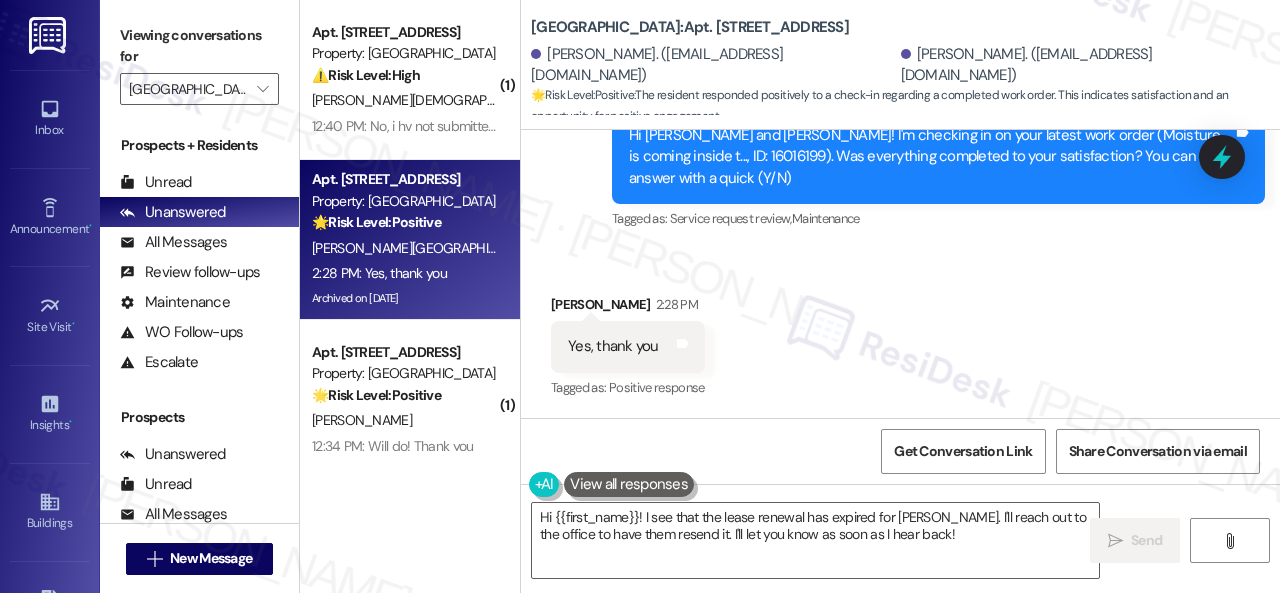 click on "Survey, sent via SMS Residesk Automated Survey 12:27 PM Hi [PERSON_NAME] and [PERSON_NAME]! I'm checking in on your latest work order (Moisture is coming inside t..., ID: 16016199). Was everything completed to your satisfaction? You can answer with a quick (Y/N) Tags and notes Tagged as:   Service request review ,  Click to highlight conversations about Service request review Maintenance Click to highlight conversations about Maintenance" at bounding box center [900, 143] 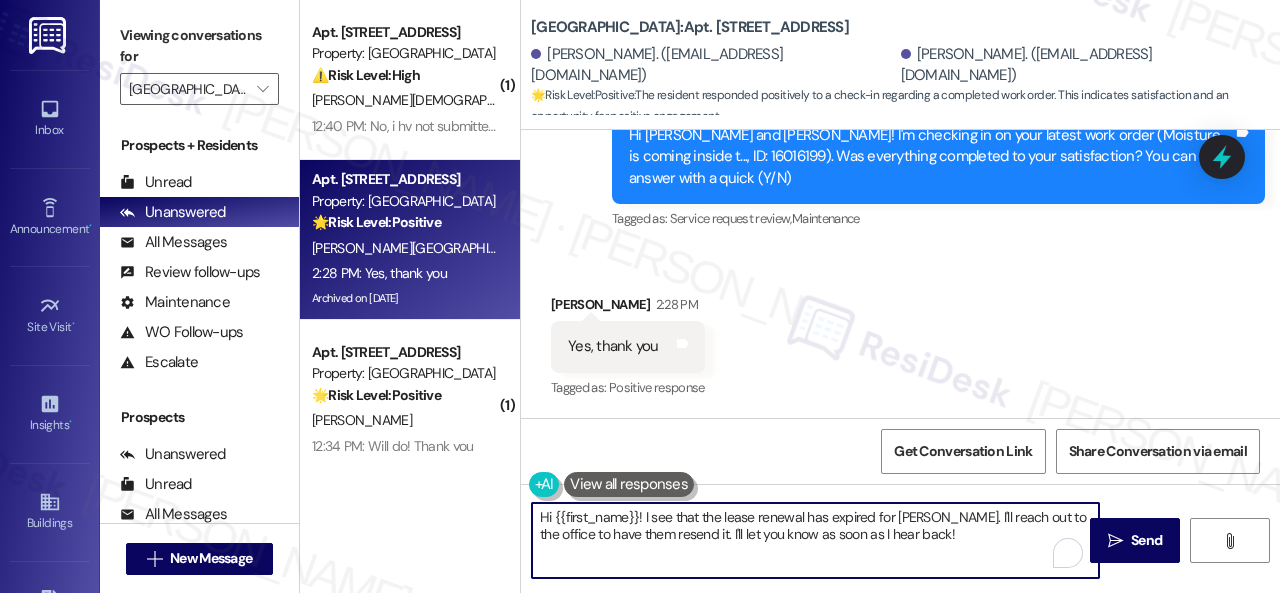 drag, startPoint x: 983, startPoint y: 536, endPoint x: 408, endPoint y: 491, distance: 576.7582 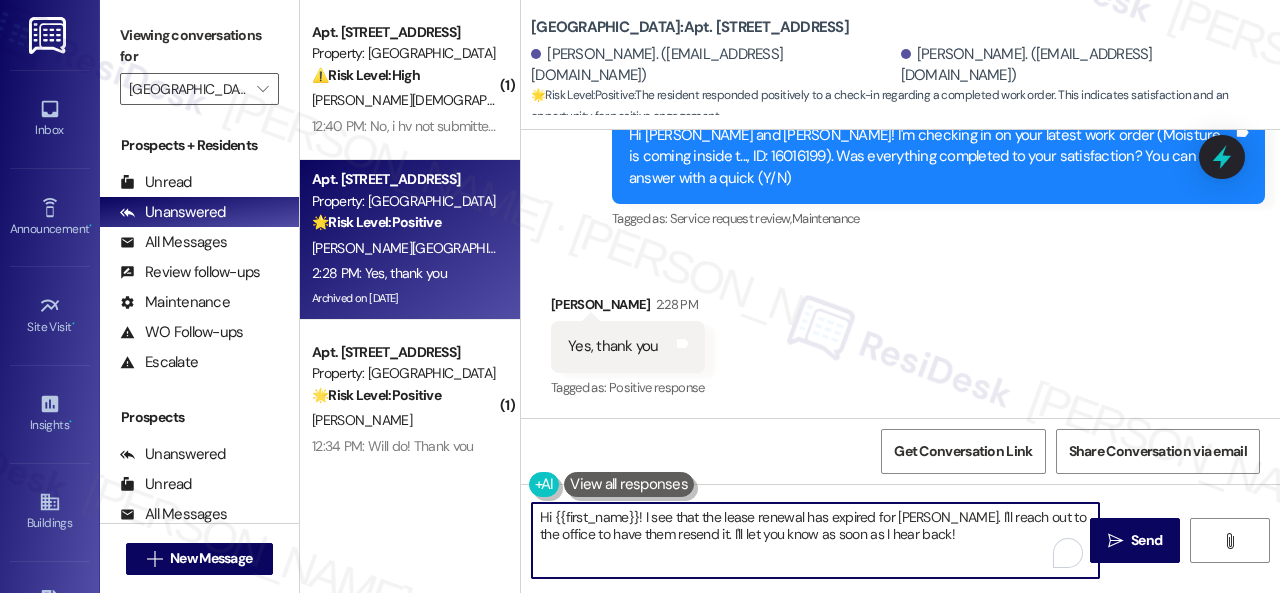 click on "( 1 ) Apt. [STREET_ADDRESS] Property: [GEOGRAPHIC_DATA] ⚠️  Risk Level:  High The resident reports that a previous water leak work order was not resolved and water is still standing in the bathroom. This indicates a potential ongoing water damage issue that requires urgent attention. [PERSON_NAME][DEMOGRAPHIC_DATA] 12:40 PM: No, i hv not submitted a new work order. Hope it can be resolved soon water standing in the bathroom.  I am in the apartment.  No pets. 12:40 PM: No, i hv not submitted a new work order. Hope it can be resolved soon water standing in the bathroom.  I am in the apartment.  No pets. Apt. 1603, 1 [GEOGRAPHIC_DATA] Property: [GEOGRAPHIC_DATA] 🌟  Risk Level:  Positive The resident responded positively to a check-in regarding a completed work order. This indicates satisfaction and an opportunity for positive engagement. [PERSON_NAME] [PERSON_NAME] 2:28 PM: Yes, thank you  2:28 PM: Yes, thank you  Archived on [DATE] ( 1 ) Apt. 2501, [GEOGRAPHIC_DATA] Property: [GEOGRAPHIC_DATA] 🌟 🔧" at bounding box center (790, 296) 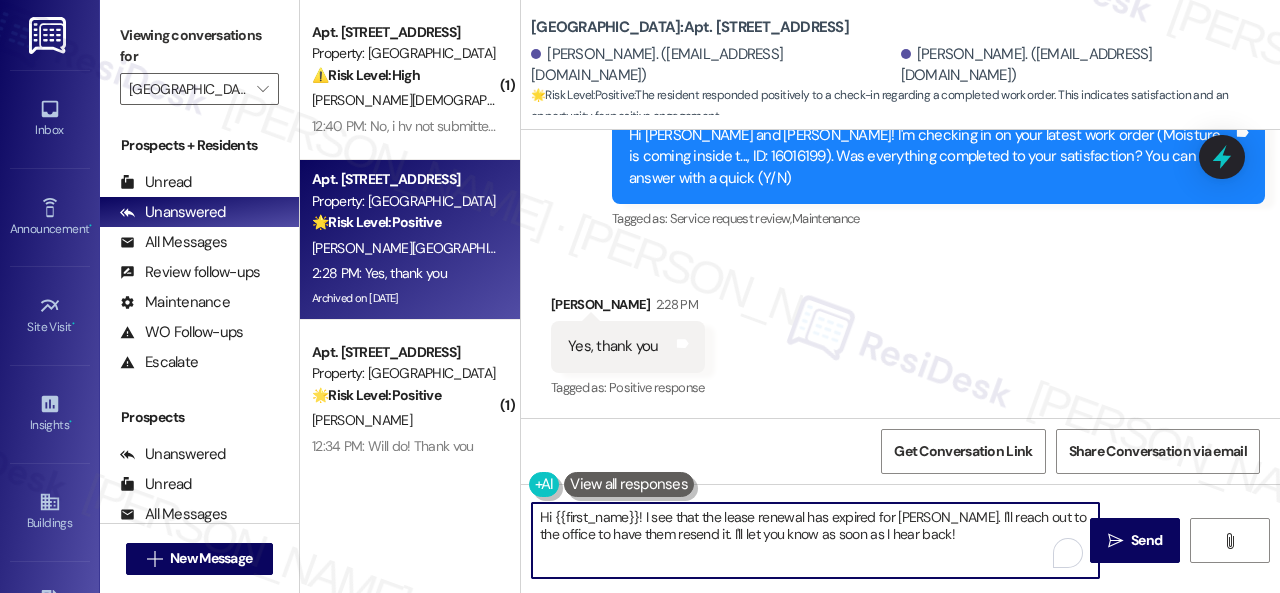 paste on "Awesome — glad everything’s sorted! If {{property}} was up to your expectations, just reply “Yes.” If not, no worries — feel free to share your thoughts. We’re always looking to get better" 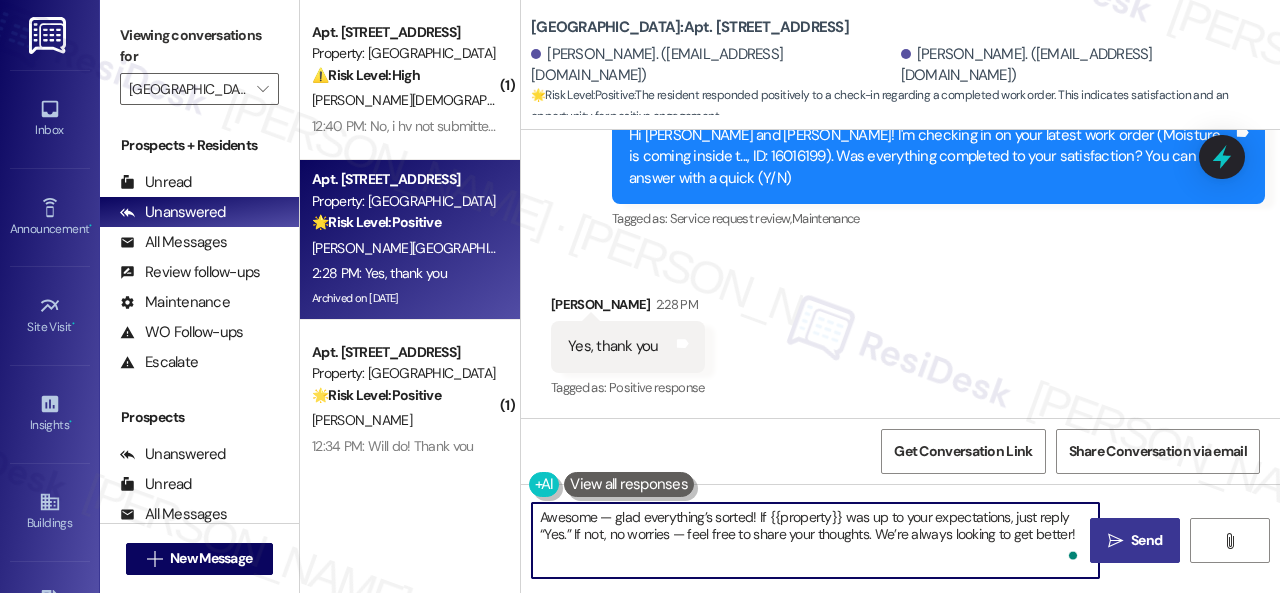 type on "Awesome — glad everything’s sorted! If {{property}} was up to your expectations, just reply “Yes.” If not, no worries — feel free to share your thoughts. We’re always looking to get better!" 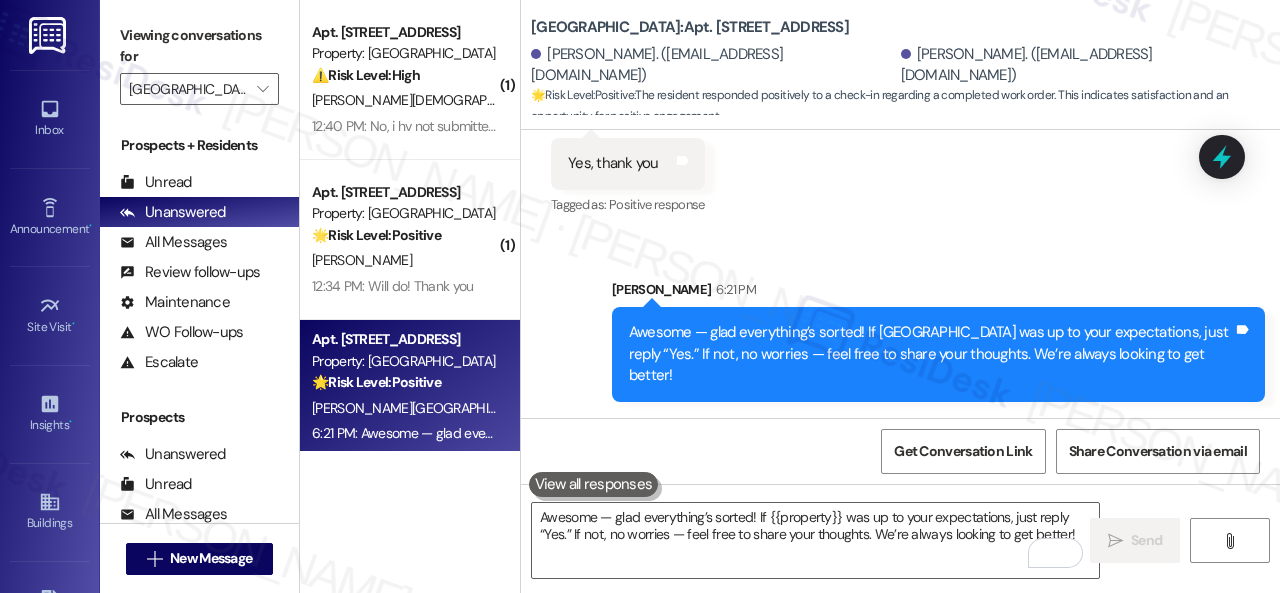 scroll, scrollTop: 22431, scrollLeft: 0, axis: vertical 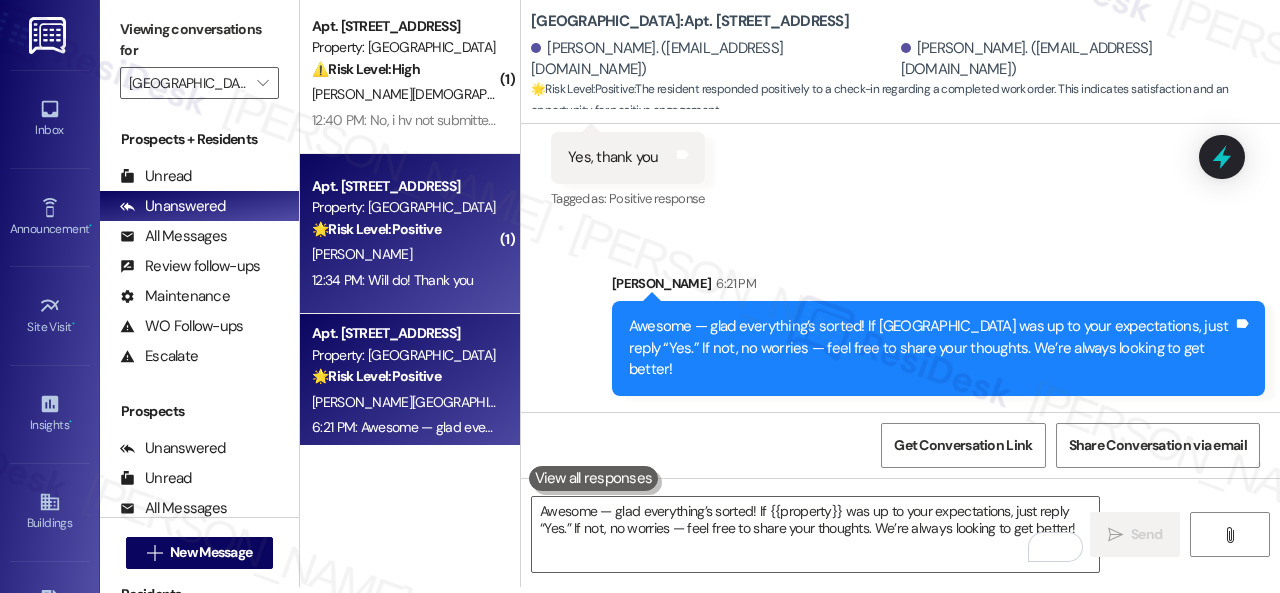 click on "[PERSON_NAME]" at bounding box center [404, 254] 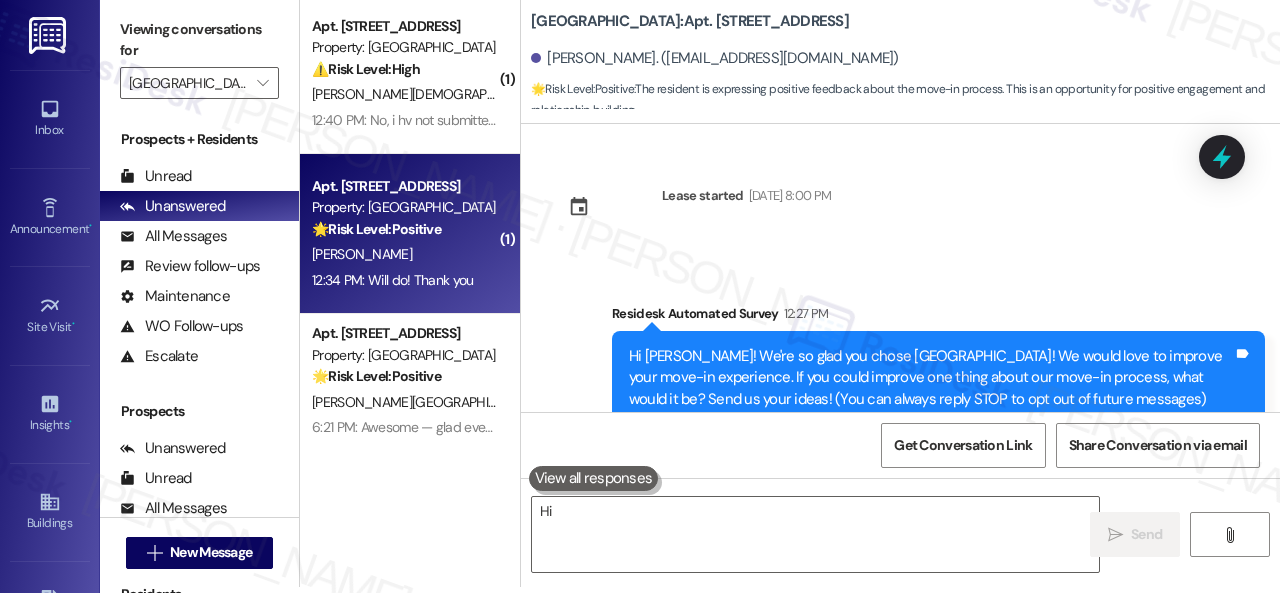 scroll, scrollTop: 0, scrollLeft: 0, axis: both 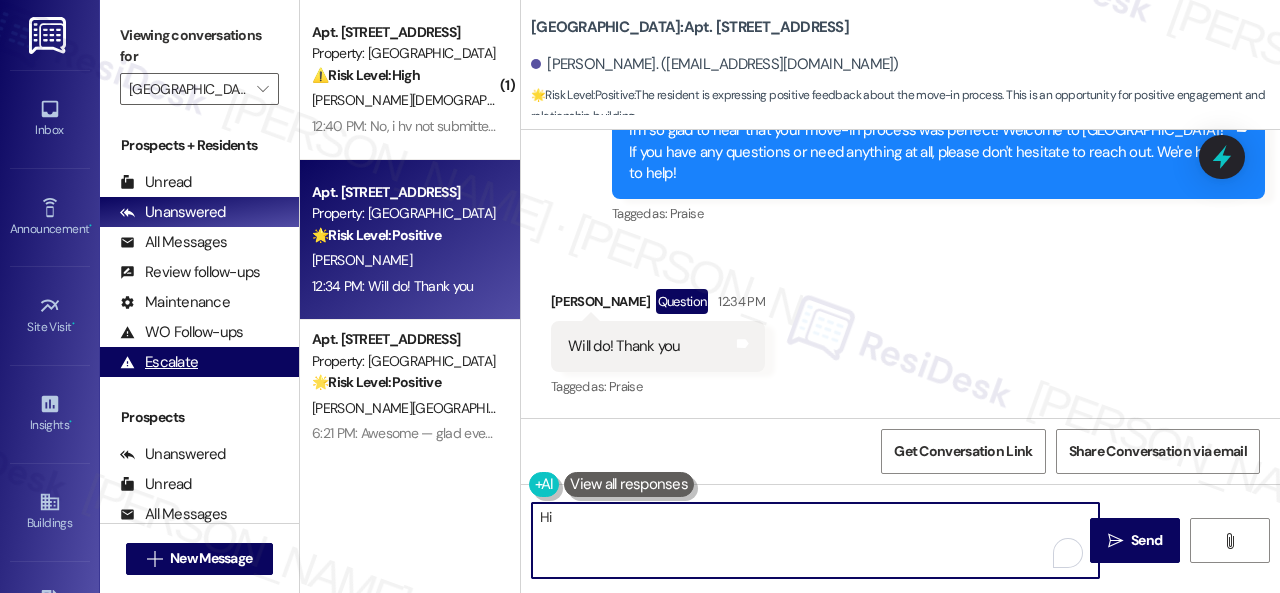 drag, startPoint x: 998, startPoint y: 538, endPoint x: 284, endPoint y: 361, distance: 735.612 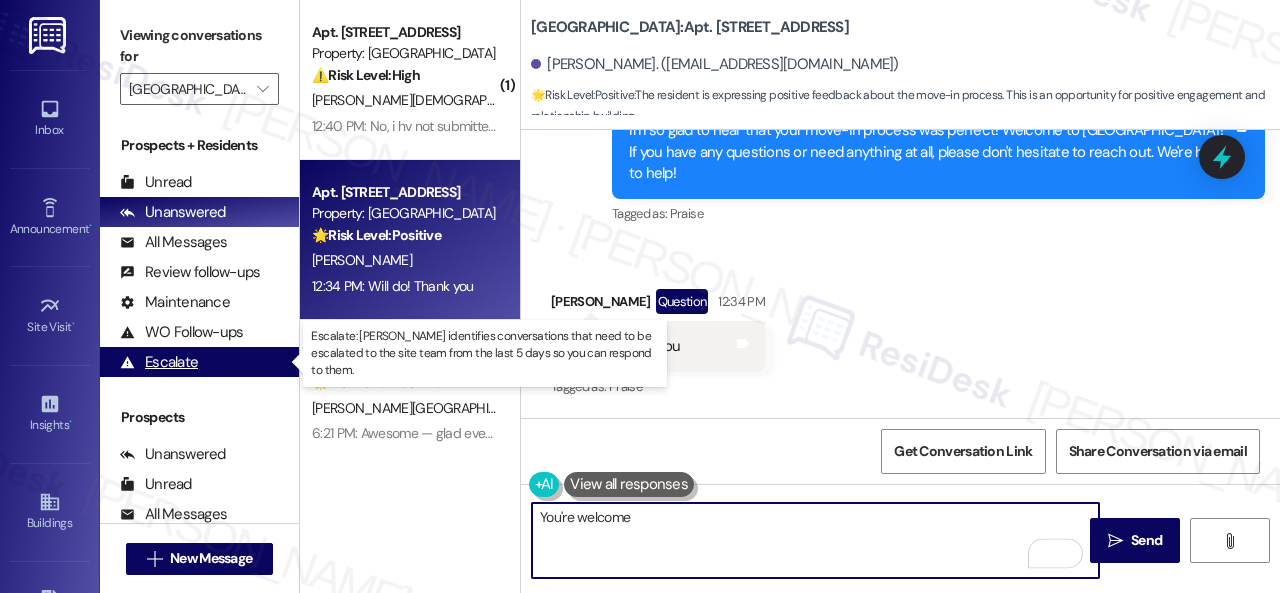 type on "You're welcome!" 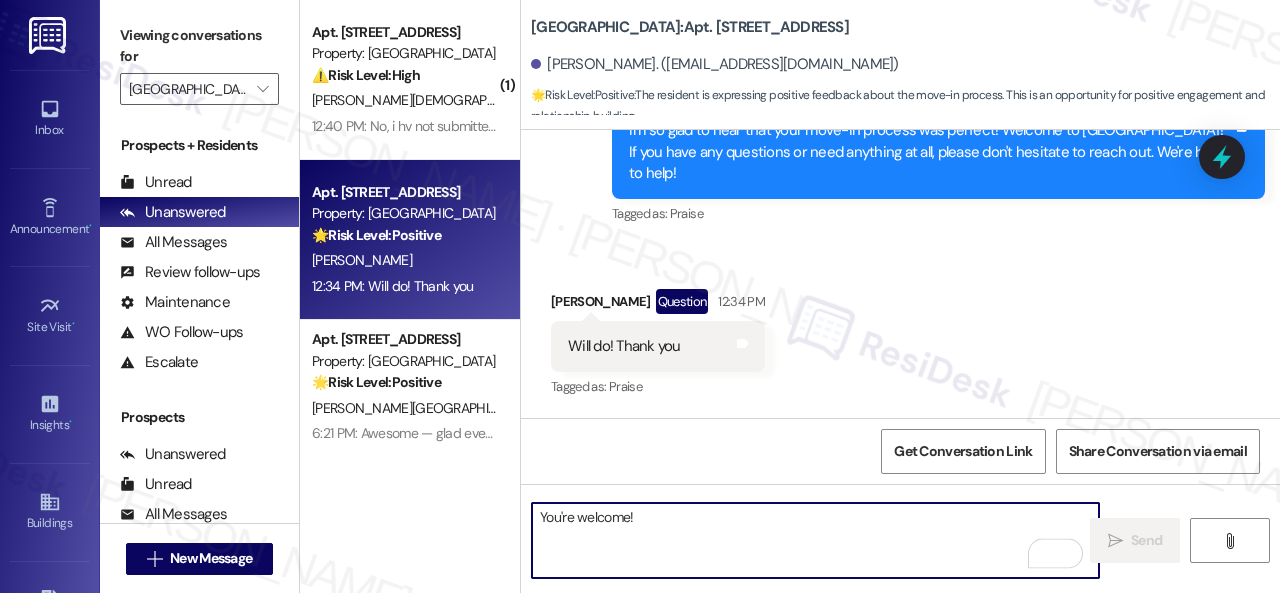 type 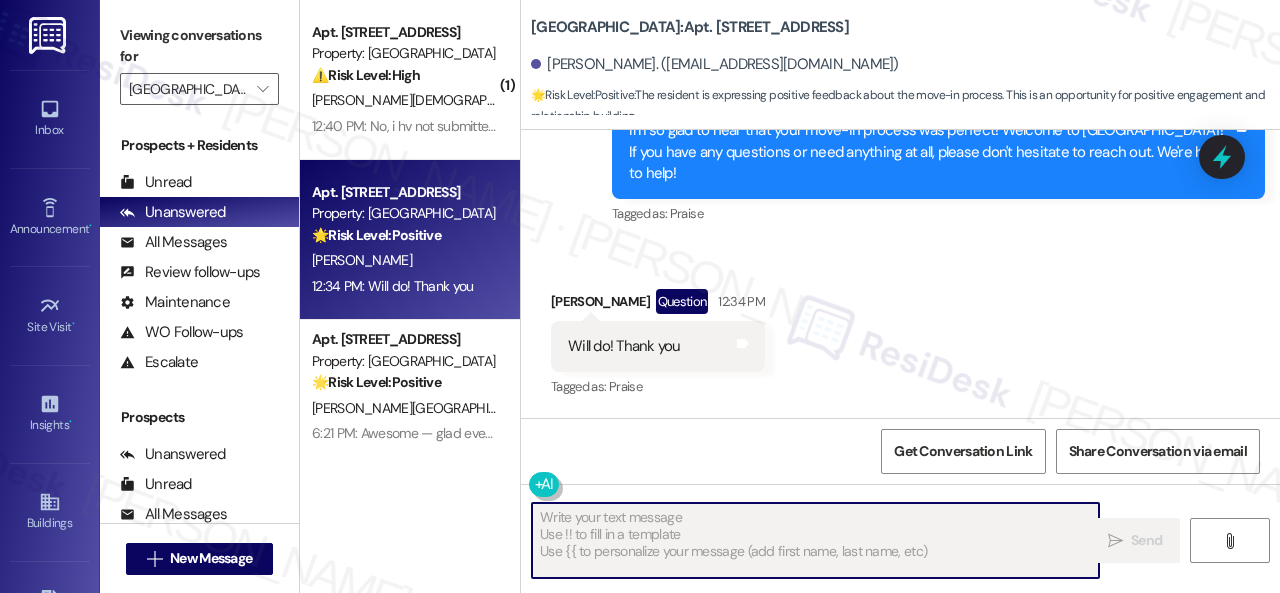 scroll, scrollTop: 412, scrollLeft: 0, axis: vertical 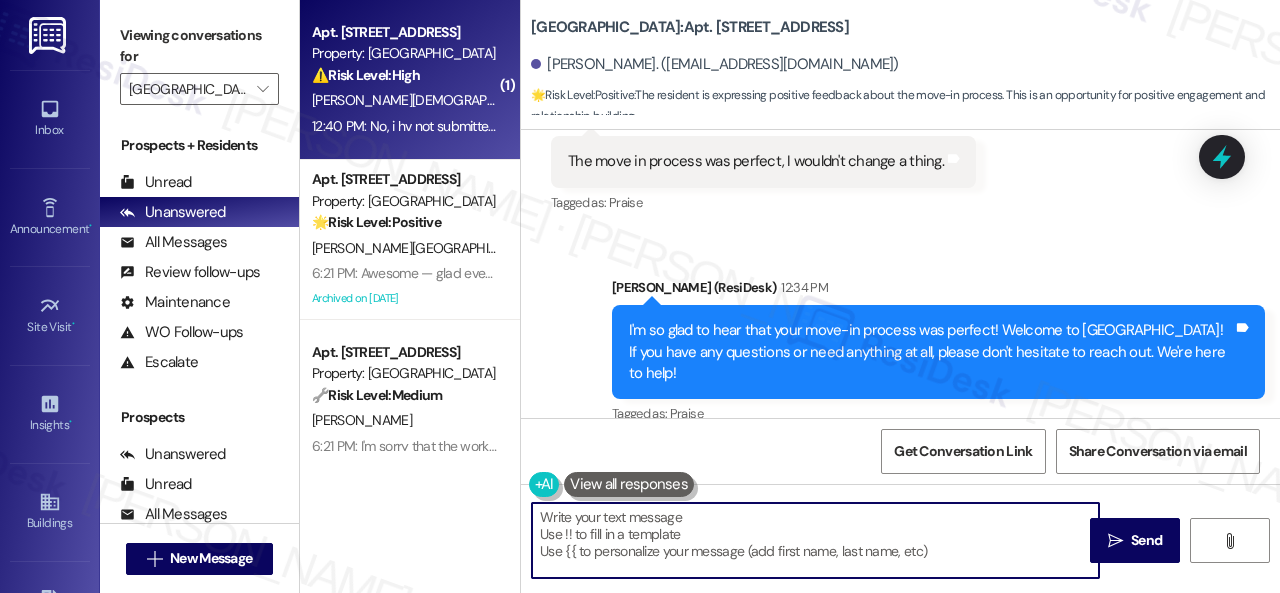 click on "[PERSON_NAME][DEMOGRAPHIC_DATA]" at bounding box center (404, 100) 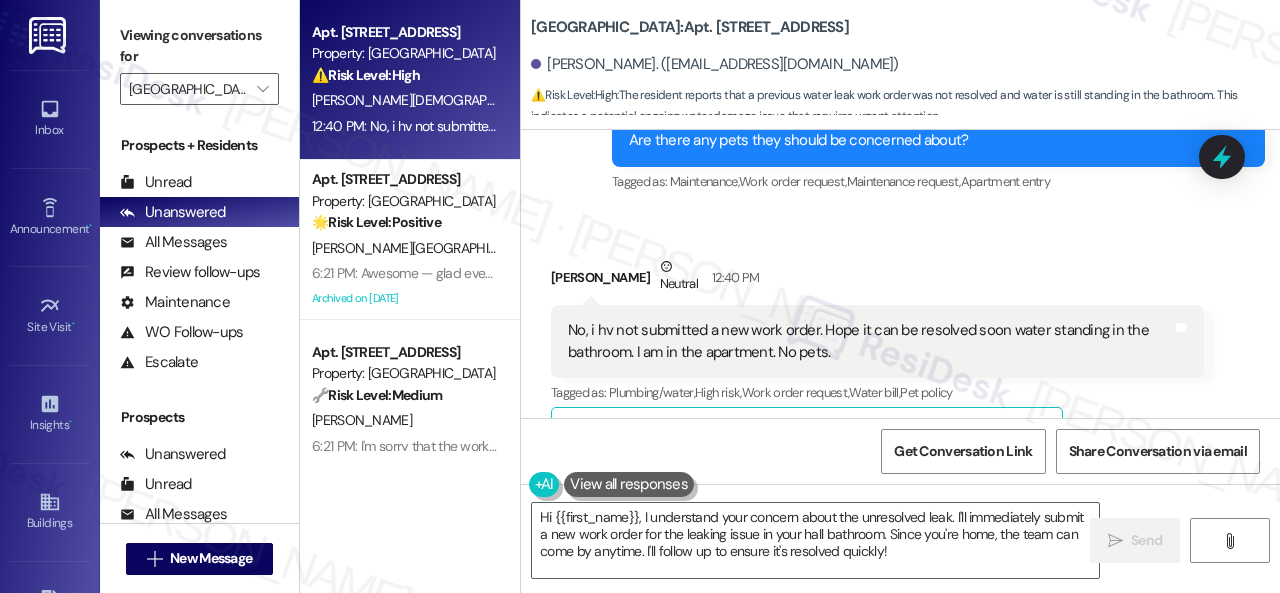 scroll, scrollTop: 18574, scrollLeft: 0, axis: vertical 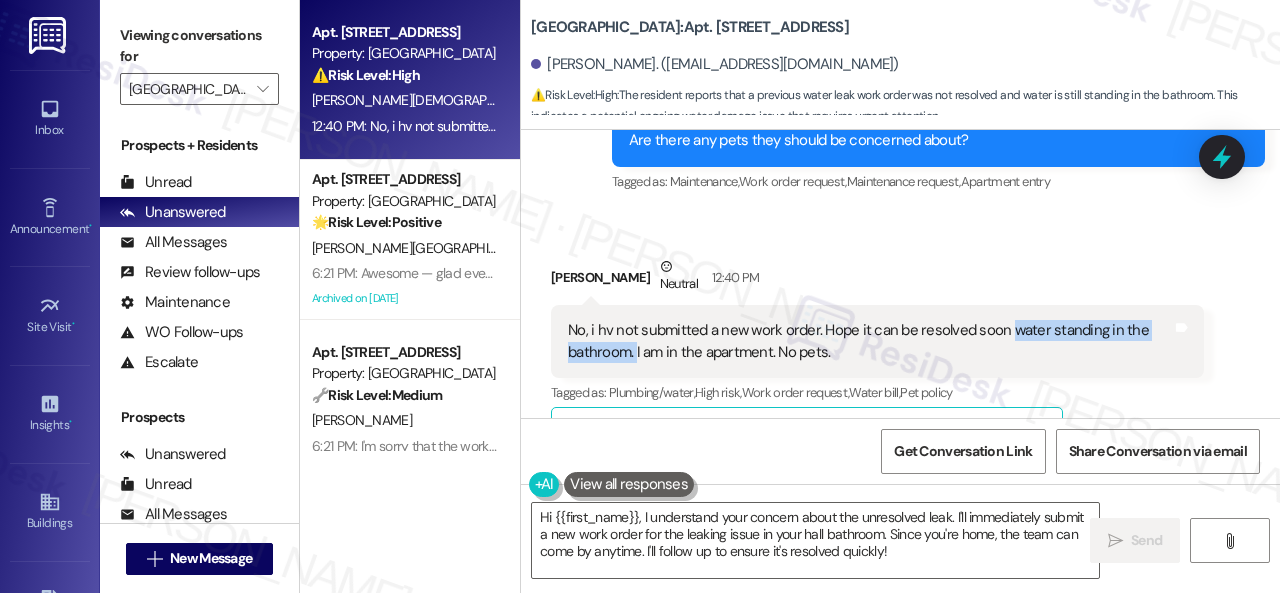 drag, startPoint x: 1006, startPoint y: 329, endPoint x: 634, endPoint y: 353, distance: 372.77338 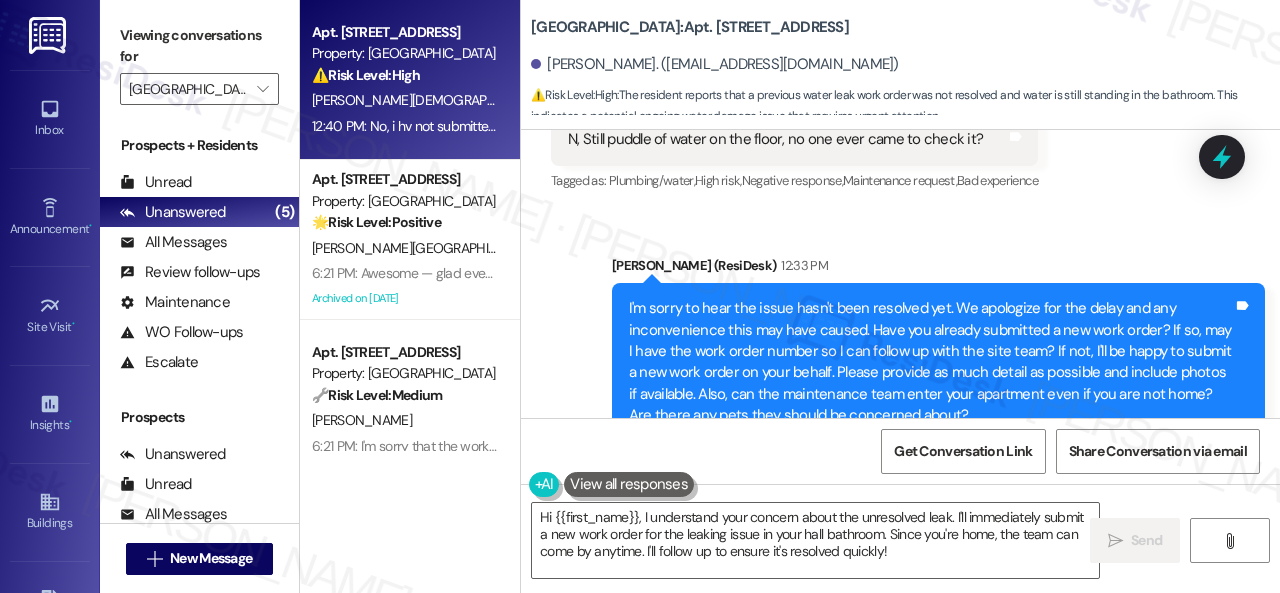 scroll, scrollTop: 18274, scrollLeft: 0, axis: vertical 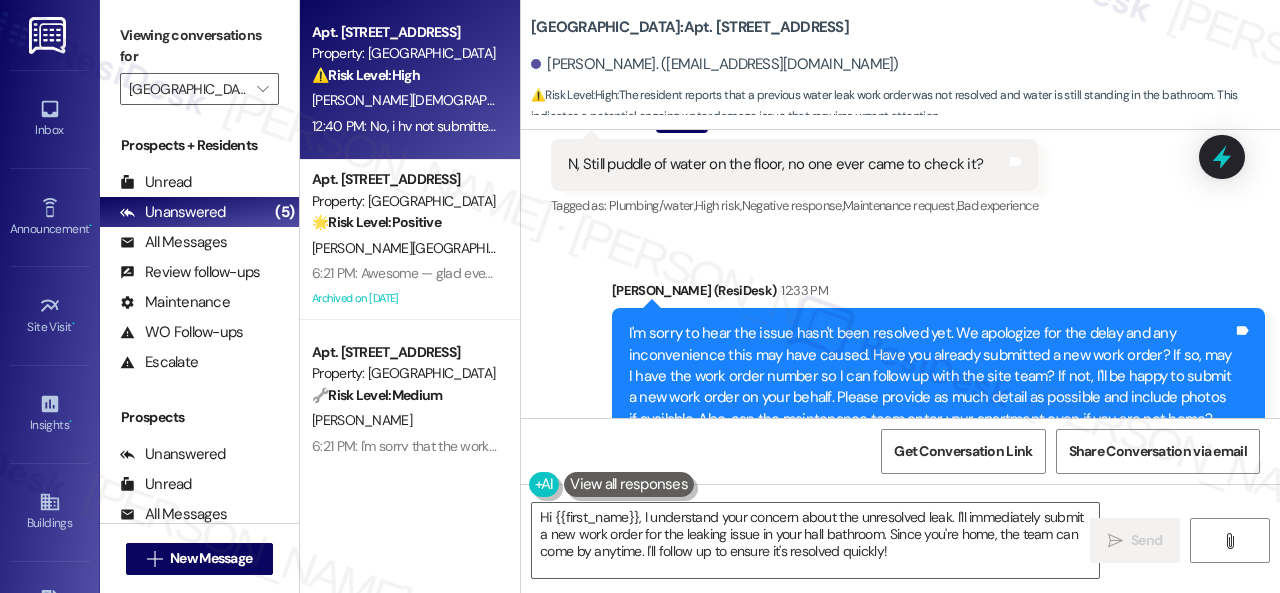 click on "Sent via SMS [PERSON_NAME]   (ResiDesk) 12:33 PM I'm sorry to hear the issue hasn't been resolved yet. We apologize for the delay and any inconvenience this may have caused. Have you already submitted a new work order? If so, may I have the work order number so I can follow up with the site team? If not, I'll be happy to submit a new work order on your behalf. Please provide as much detail as possible and include photos if available. Also, can the maintenance team enter your apartment even if you are not home? Are there any pets they should be concerned about? Tags and notes Tagged as:   Maintenance ,  Click to highlight conversations about Maintenance Work order request ,  Click to highlight conversations about Work order request Maintenance request ,  Click to highlight conversations about Maintenance request Apartment entry Click to highlight conversations about Apartment entry" at bounding box center (900, 373) 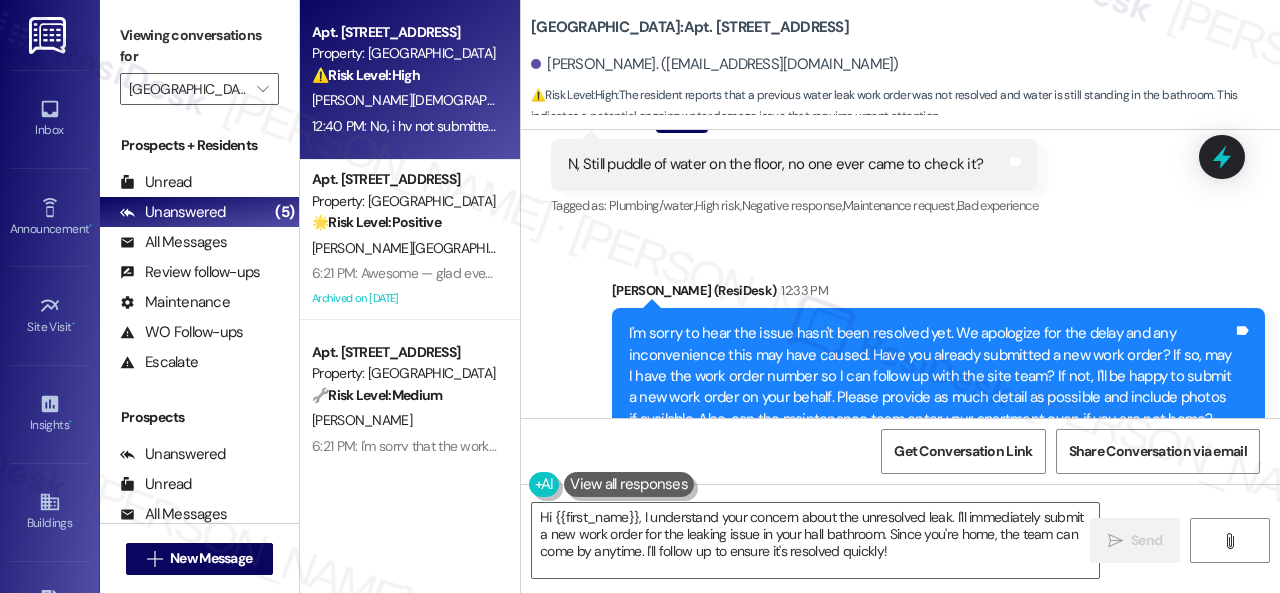 click on "Sent via SMS [PERSON_NAME]   (ResiDesk) 12:33 PM I'm sorry to hear the issue hasn't been resolved yet. We apologize for the delay and any inconvenience this may have caused. Have you already submitted a new work order? If so, may I have the work order number so I can follow up with the site team? If not, I'll be happy to submit a new work order on your behalf. Please provide as much detail as possible and include photos if available. Also, can the maintenance team enter your apartment even if you are not home? Are there any pets they should be concerned about? Tags and notes Tagged as:   Maintenance ,  Click to highlight conversations about Maintenance Work order request ,  Click to highlight conversations about Work order request Maintenance request ,  Click to highlight conversations about Maintenance request Apartment entry Click to highlight conversations about Apartment entry" at bounding box center (900, 373) 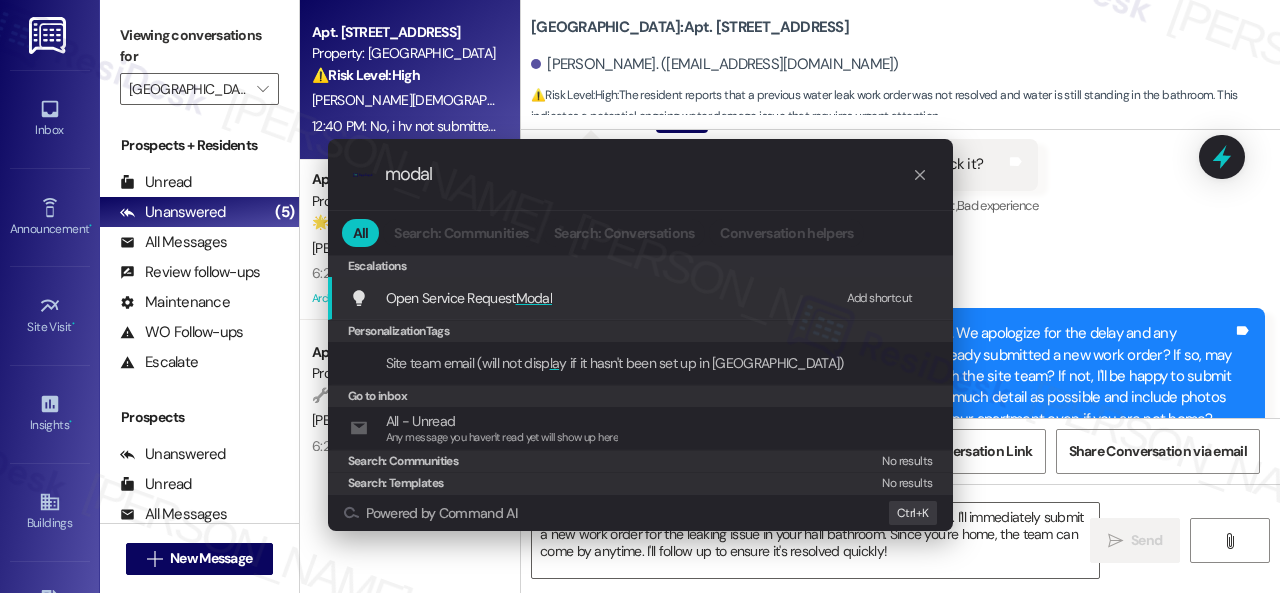 click on "Add shortcut" at bounding box center (880, 298) 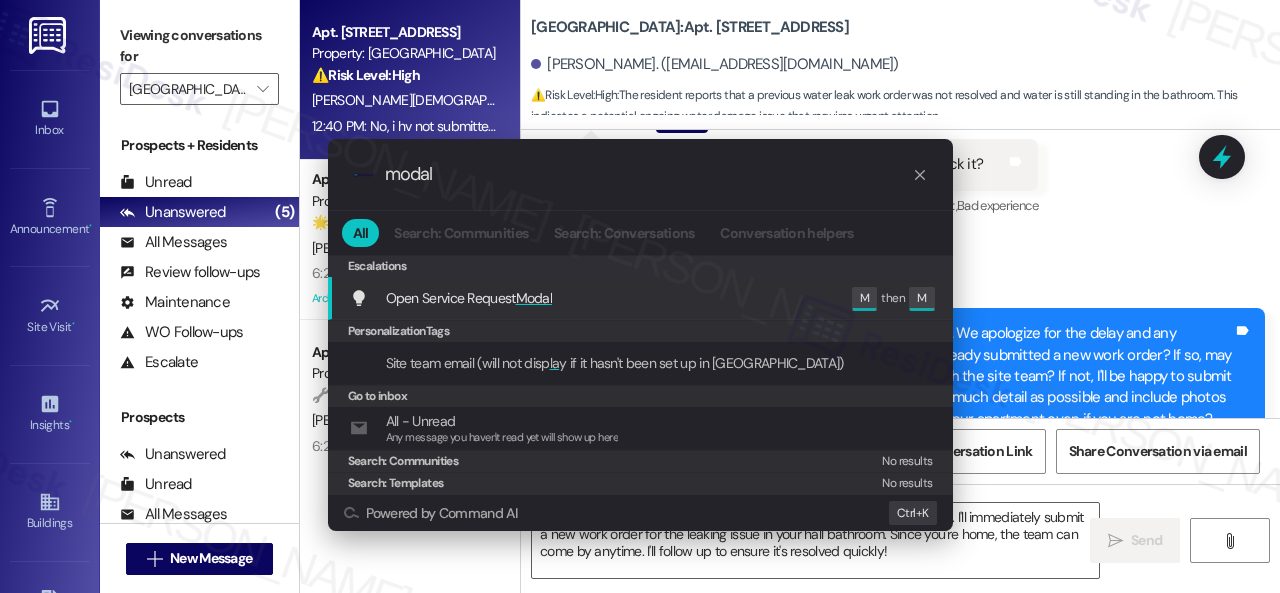 click on "Open Service Request  Modal" at bounding box center (469, 298) 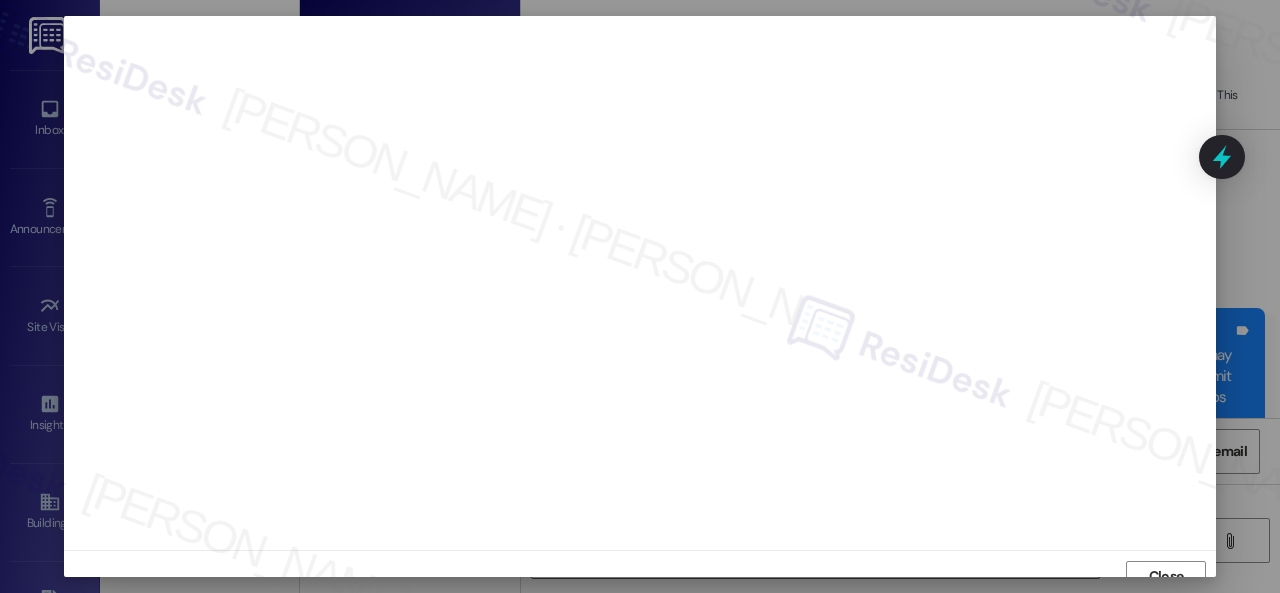 scroll, scrollTop: 15, scrollLeft: 0, axis: vertical 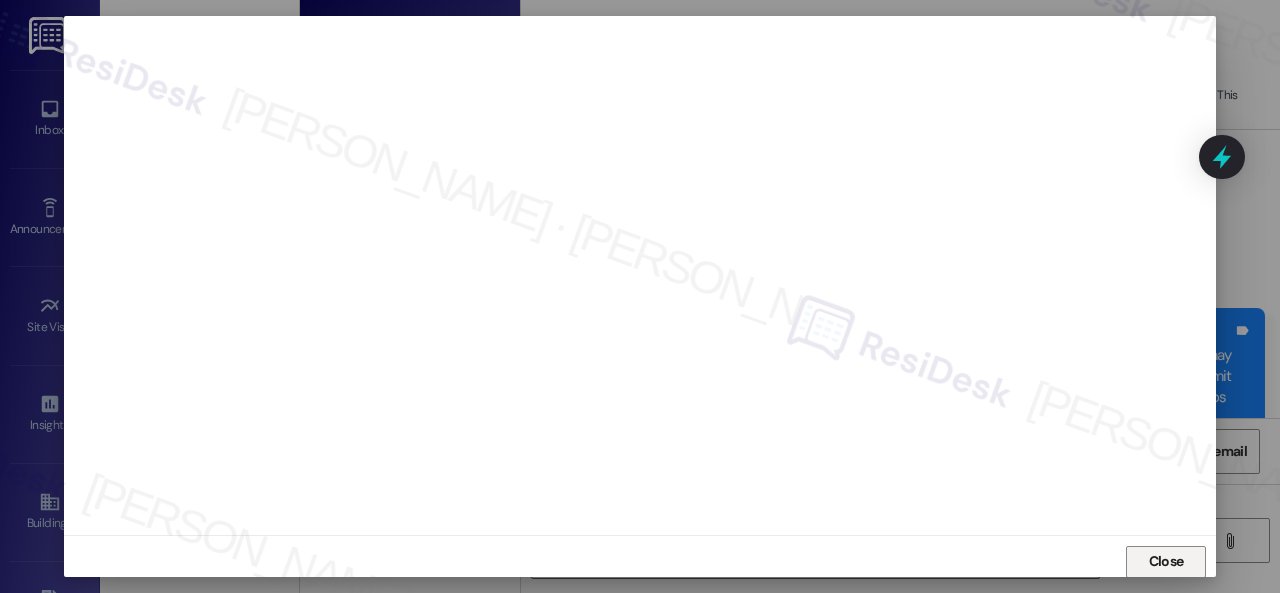 click on "Close" at bounding box center (1166, 562) 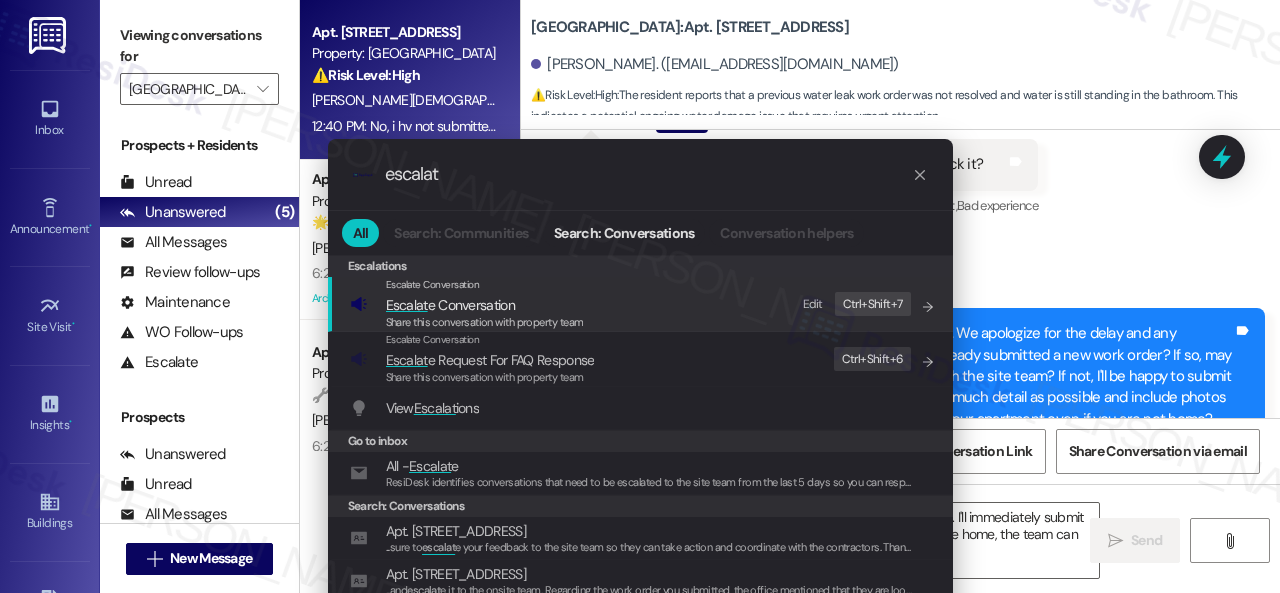 type on "escalat" 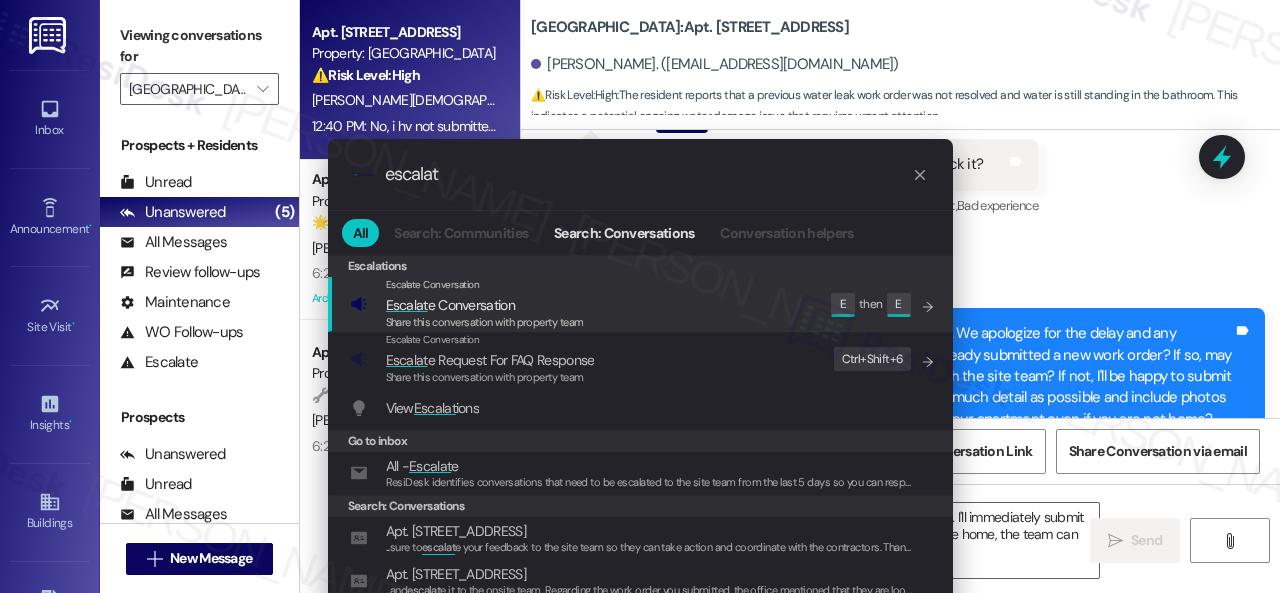 click 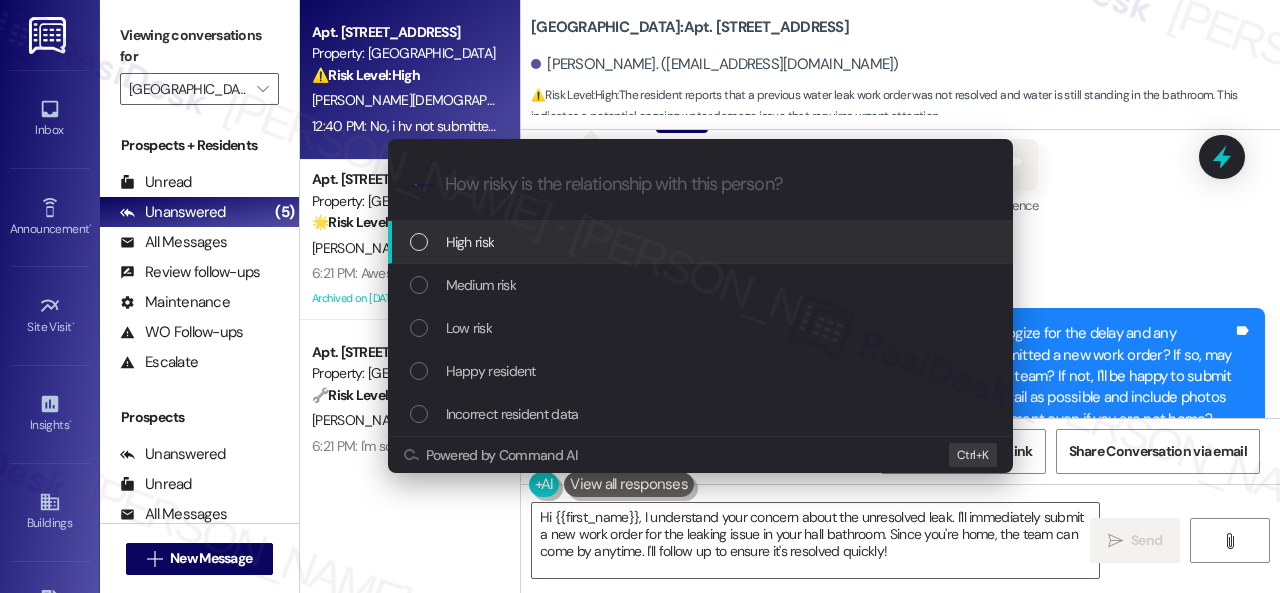 click on "High risk" at bounding box center [470, 242] 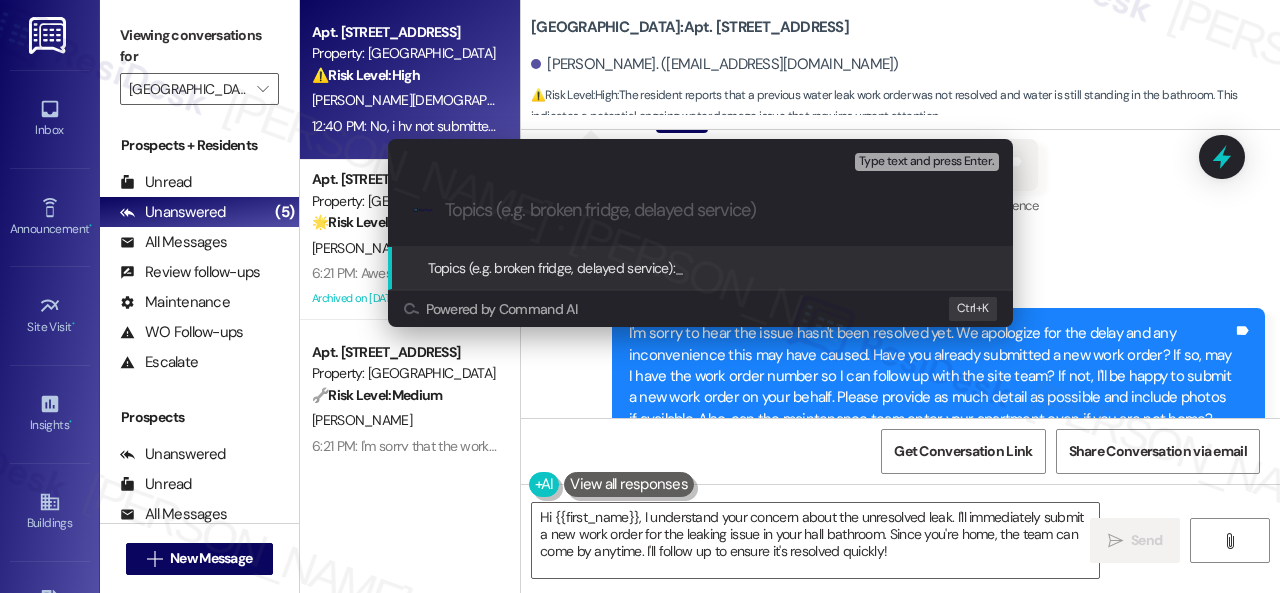paste on "New work order/s submitted - Water puddle issue" 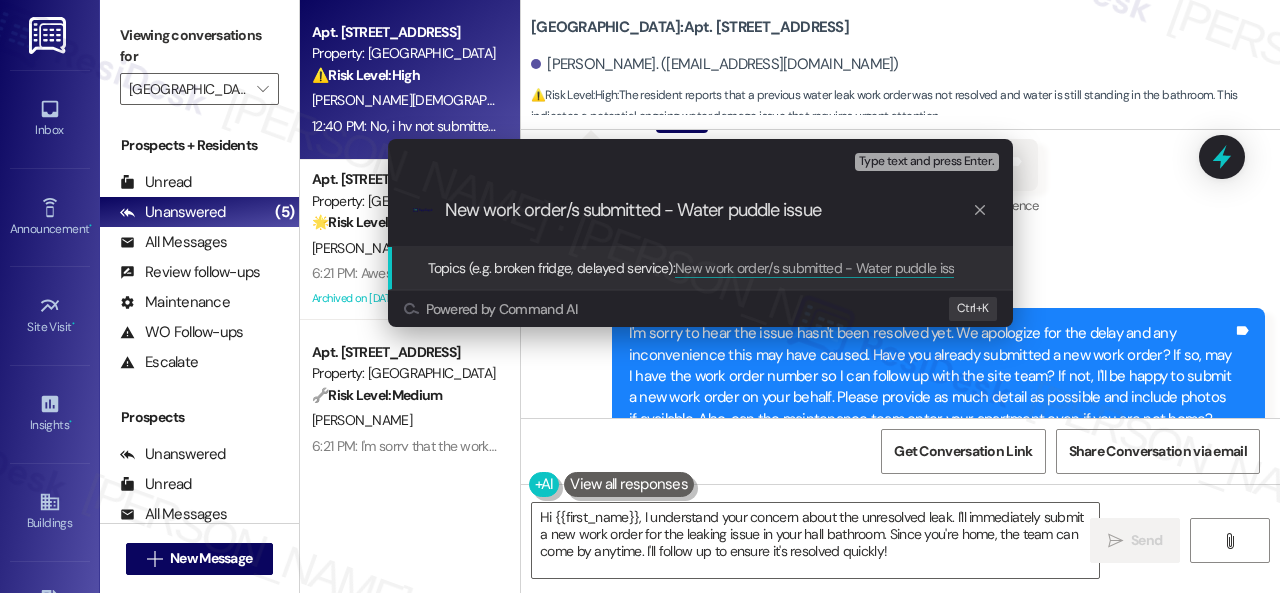 type 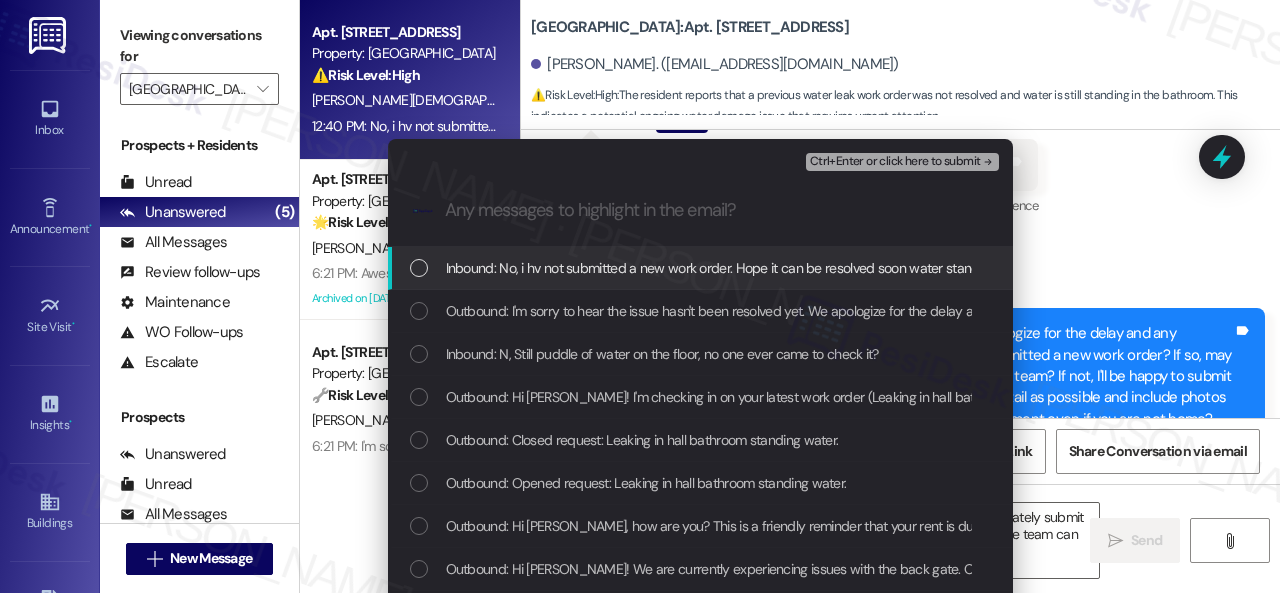 click on "Inbound: No, i hv not submitted a new work order. Hope it can be resolved soon water standing in the bathroom.  I am in the apartment.  No pets." at bounding box center (861, 268) 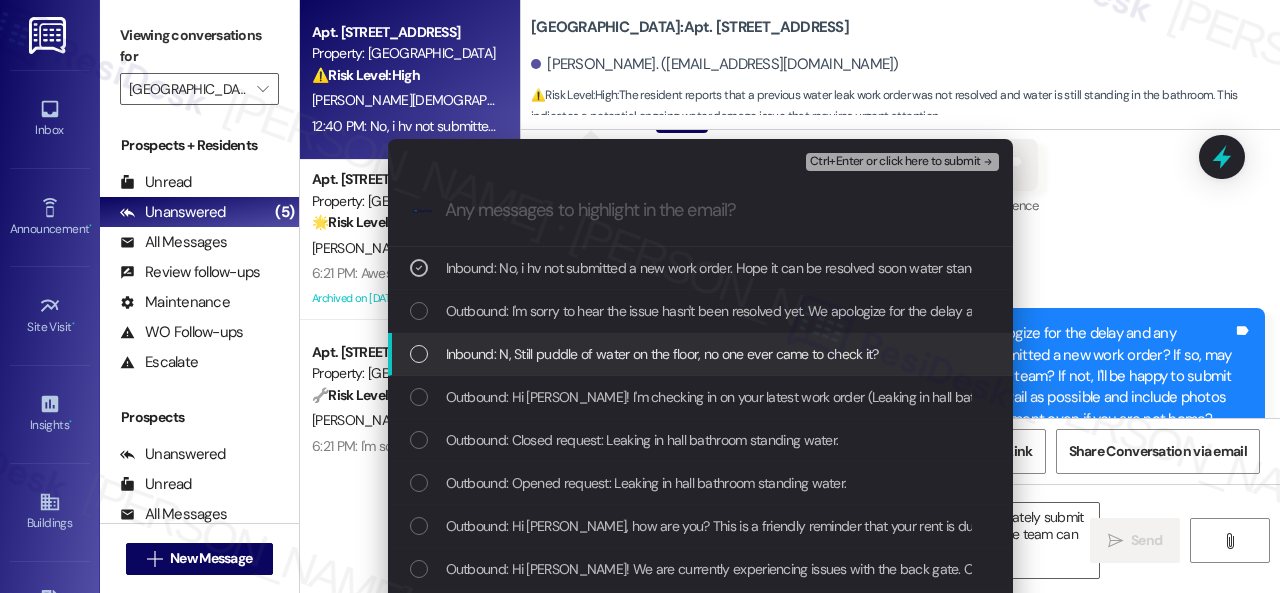 click on "Inbound: N, Still puddle of water on the floor, no one ever came to check it?" at bounding box center (662, 354) 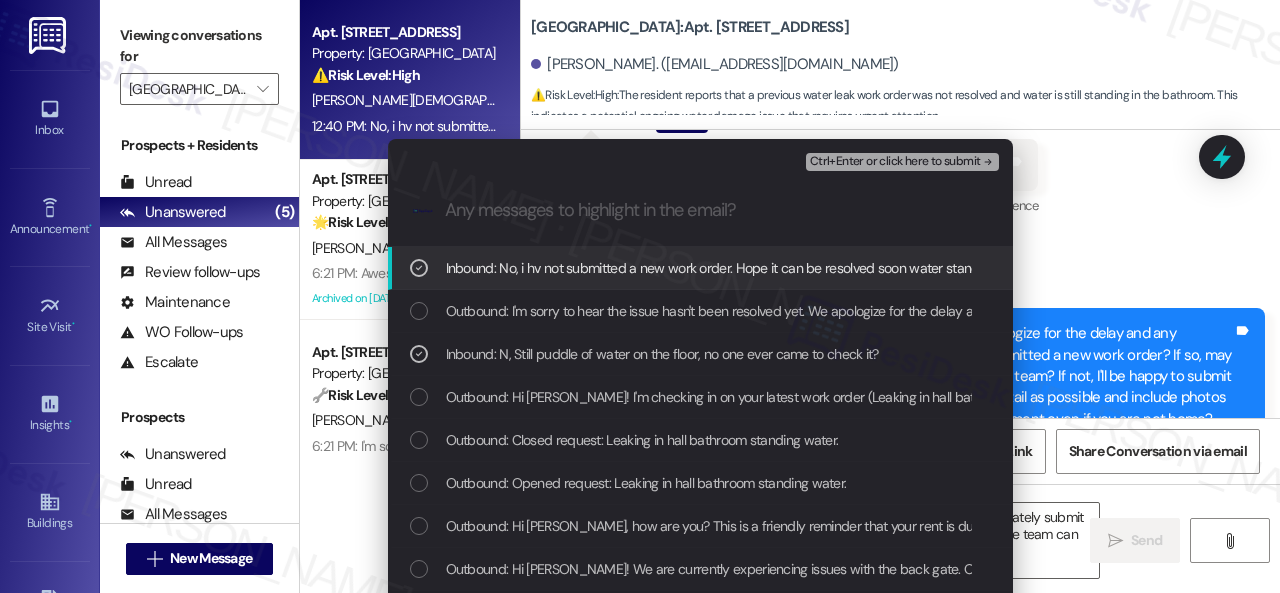 click on "Ctrl+Enter or click here to submit" at bounding box center [895, 162] 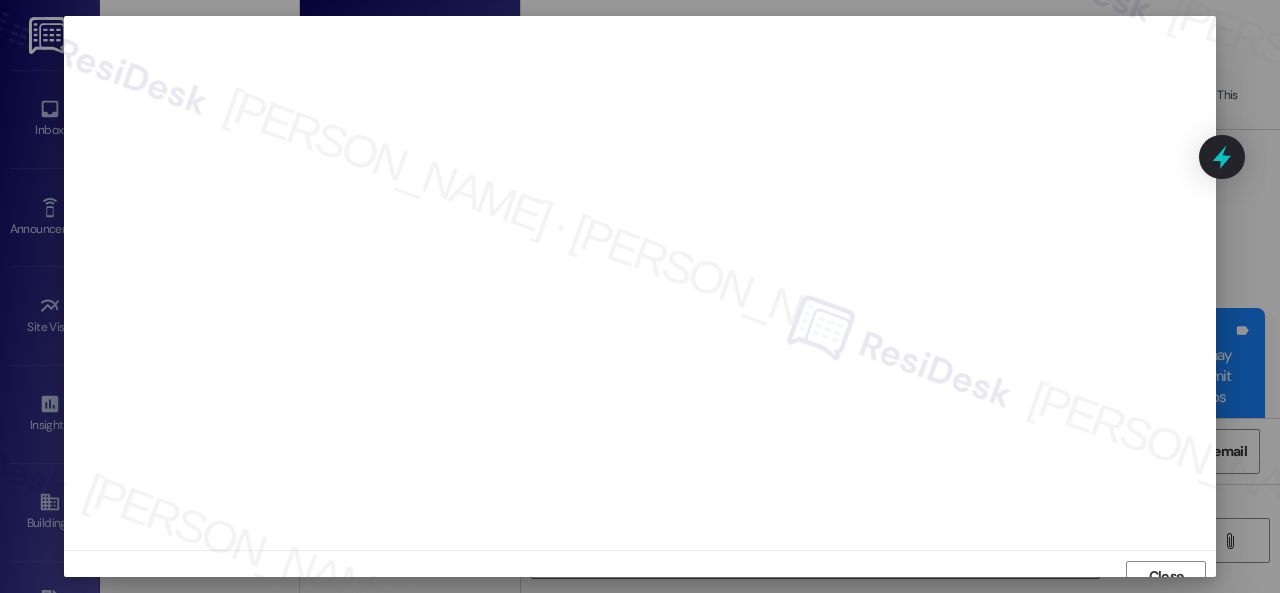 scroll, scrollTop: 15, scrollLeft: 0, axis: vertical 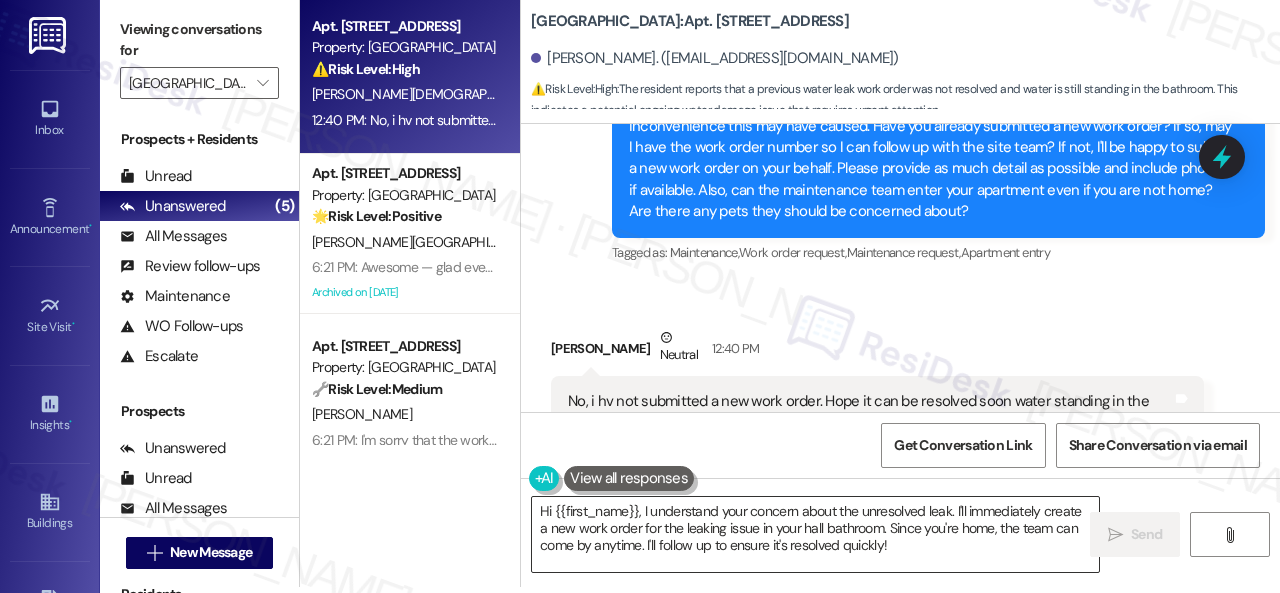 drag, startPoint x: 937, startPoint y: 543, endPoint x: 913, endPoint y: 549, distance: 24.738634 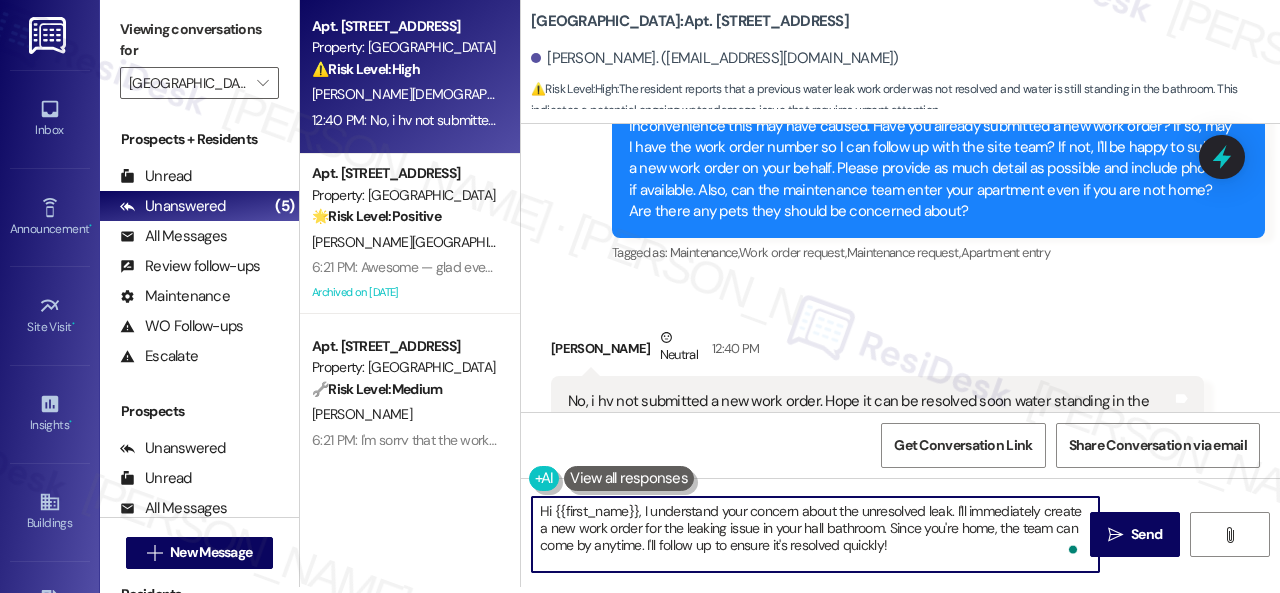 drag, startPoint x: 913, startPoint y: 549, endPoint x: 468, endPoint y: 463, distance: 453.23395 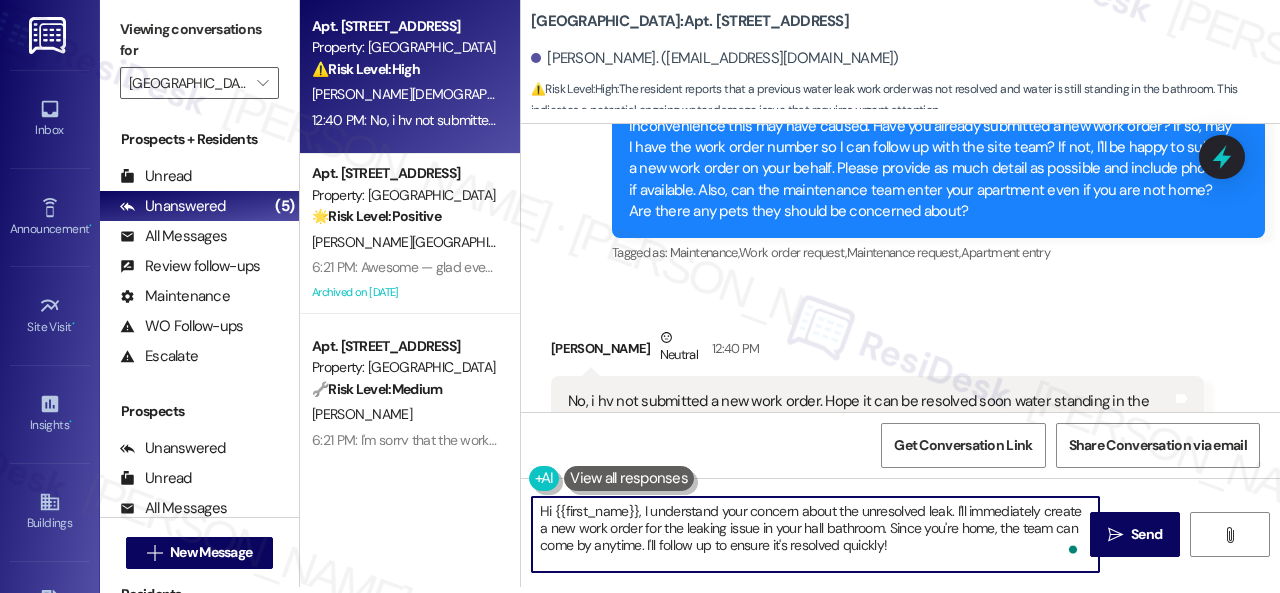 click on "Apt. [STREET_ADDRESS] Property: [GEOGRAPHIC_DATA] ⚠️  Risk Level:  High The resident reports that a previous water leak work order was not resolved and water is still standing in the bathroom. This indicates a potential ongoing water damage issue that requires urgent attention. [PERSON_NAME][DEMOGRAPHIC_DATA] 12:40 PM: No, i hv not submitted a new work order. Hope it can be resolved soon water standing in the bathroom.  I am in the apartment.  No pets. 12:40 PM: No, i hv not submitted a new work order. Hope it can be resolved soon water standing in the bathroom.  I am in the apartment.  No pets. Apt. 1603, 1 [GEOGRAPHIC_DATA] Property: [GEOGRAPHIC_DATA] 🌟  Risk Level:  Positive The resident responded positively to a check-in regarding a completed work order. This indicates satisfaction and an opportunity for positive engagement. [PERSON_NAME] [PERSON_NAME] Archived on [DATE] Apt. 2202, 1 [GEOGRAPHIC_DATA] Property: [GEOGRAPHIC_DATA] 🔧  Risk Level:  Medium [PERSON_NAME] Apt. [STREET_ADDRESS] 🔧" at bounding box center (790, 290) 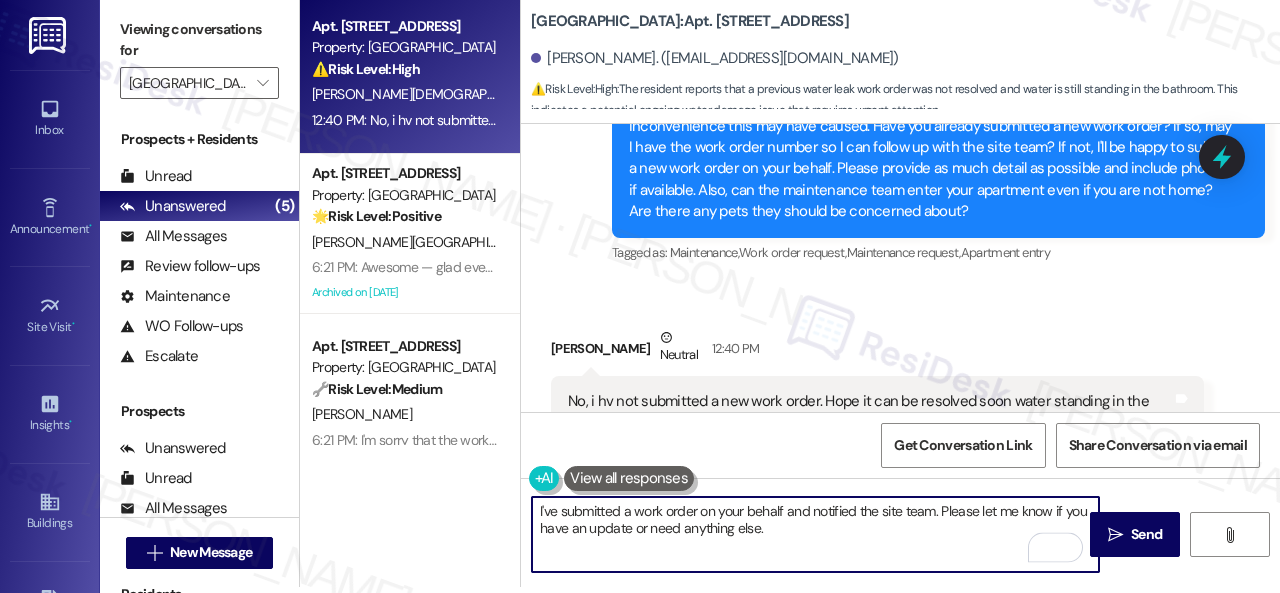 click on "I've submitted a work order on your behalf and notified the site team. Please let me know if you have an update or need anything else." at bounding box center (815, 534) 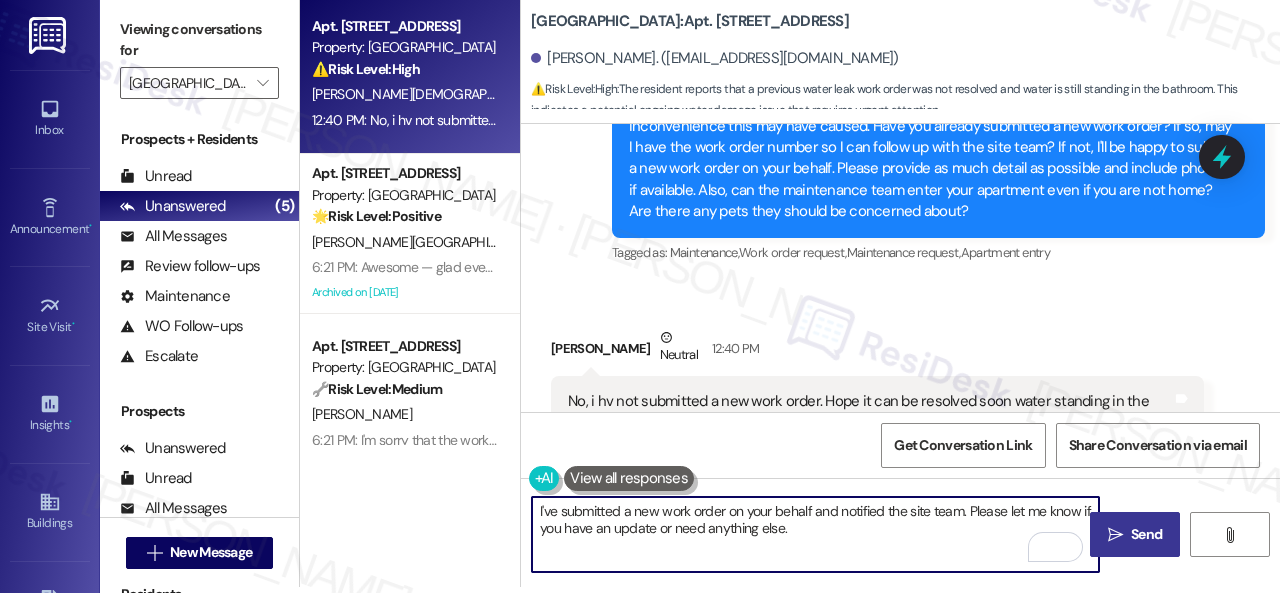 type on "I've submitted a new work order on your behalf and notified the site team. Please let me know if you have an update or need anything else." 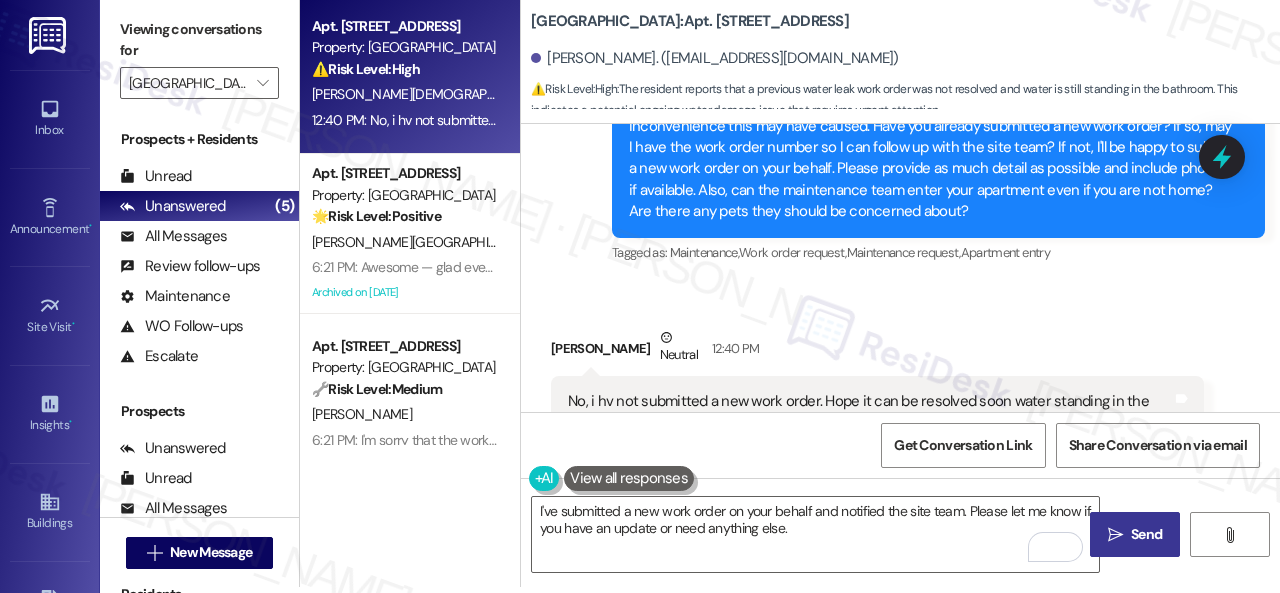 click on " Send" at bounding box center (1135, 534) 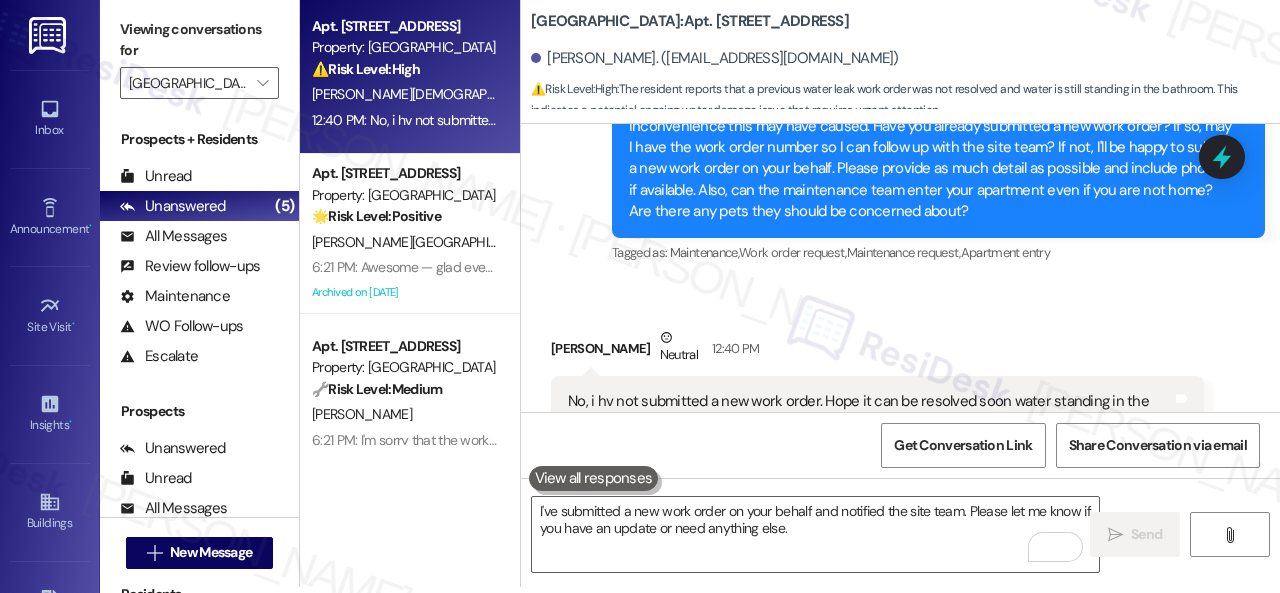 scroll, scrollTop: 0, scrollLeft: 0, axis: both 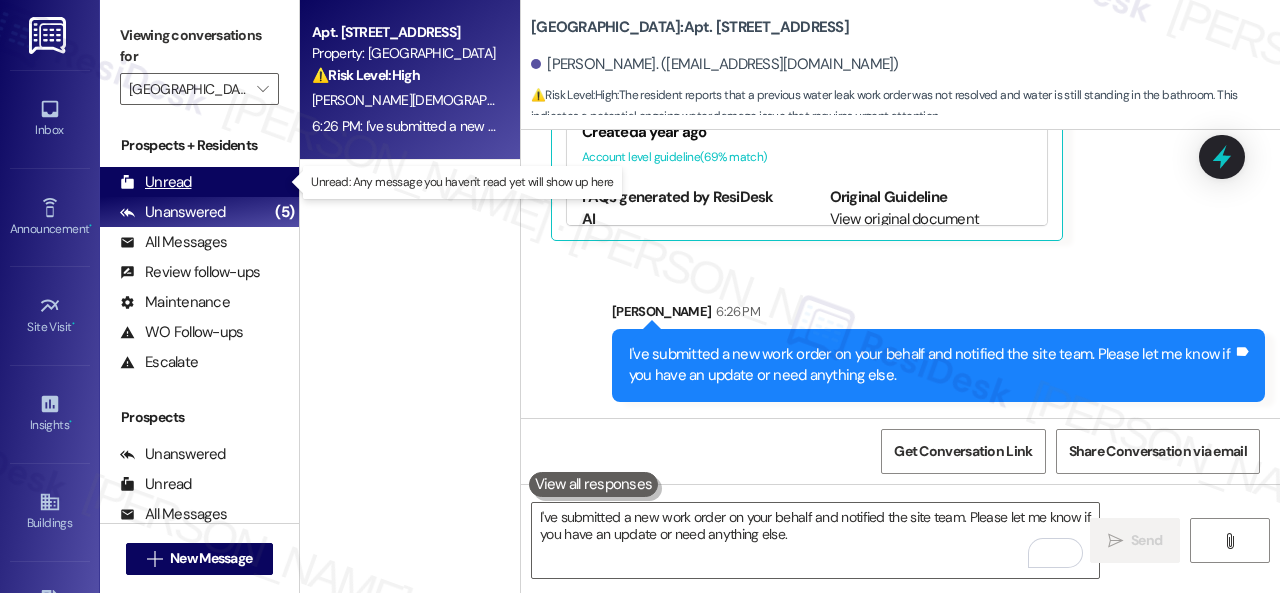 click on "Unread" at bounding box center (156, 182) 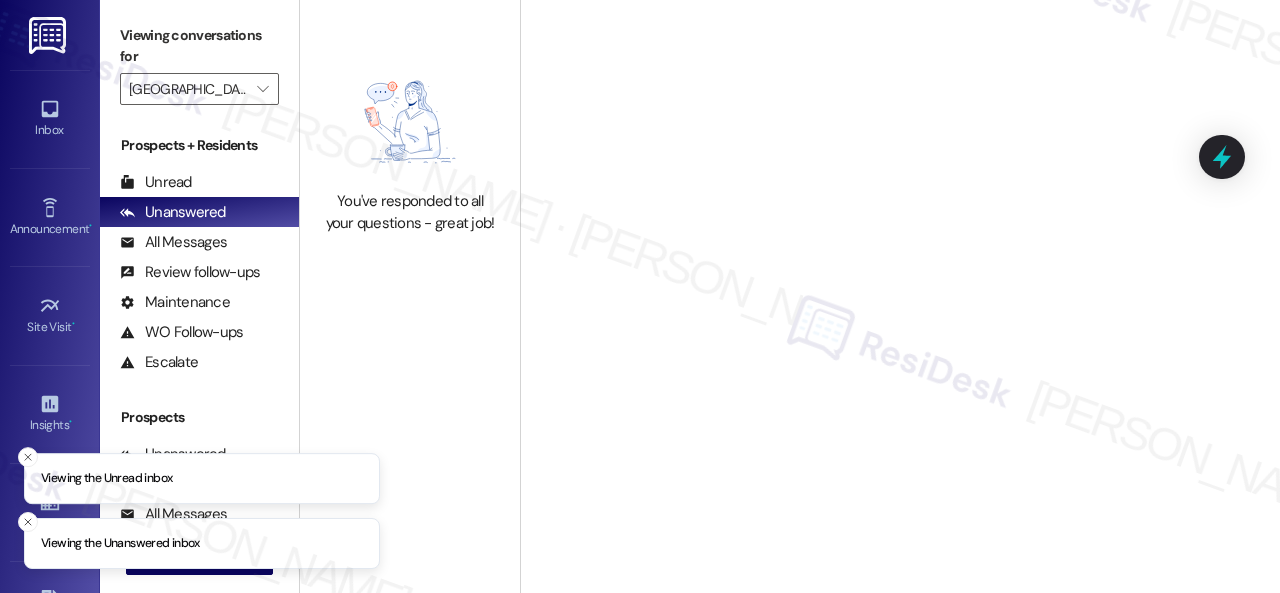 scroll, scrollTop: 0, scrollLeft: 0, axis: both 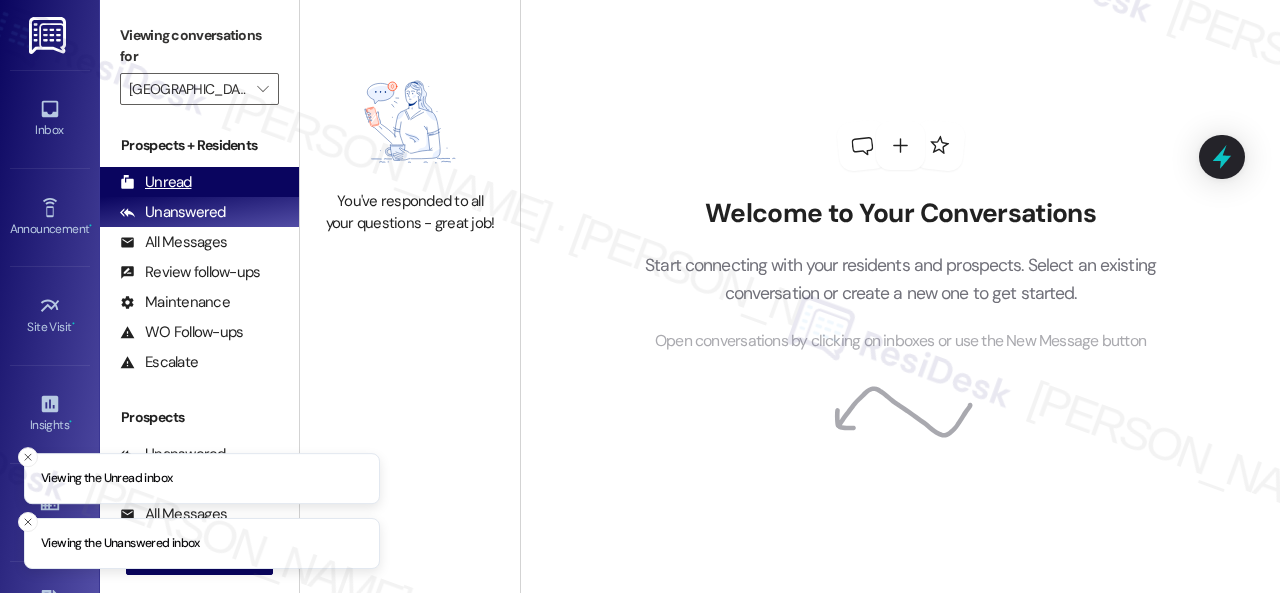 click on "Unread (0)" at bounding box center [199, 182] 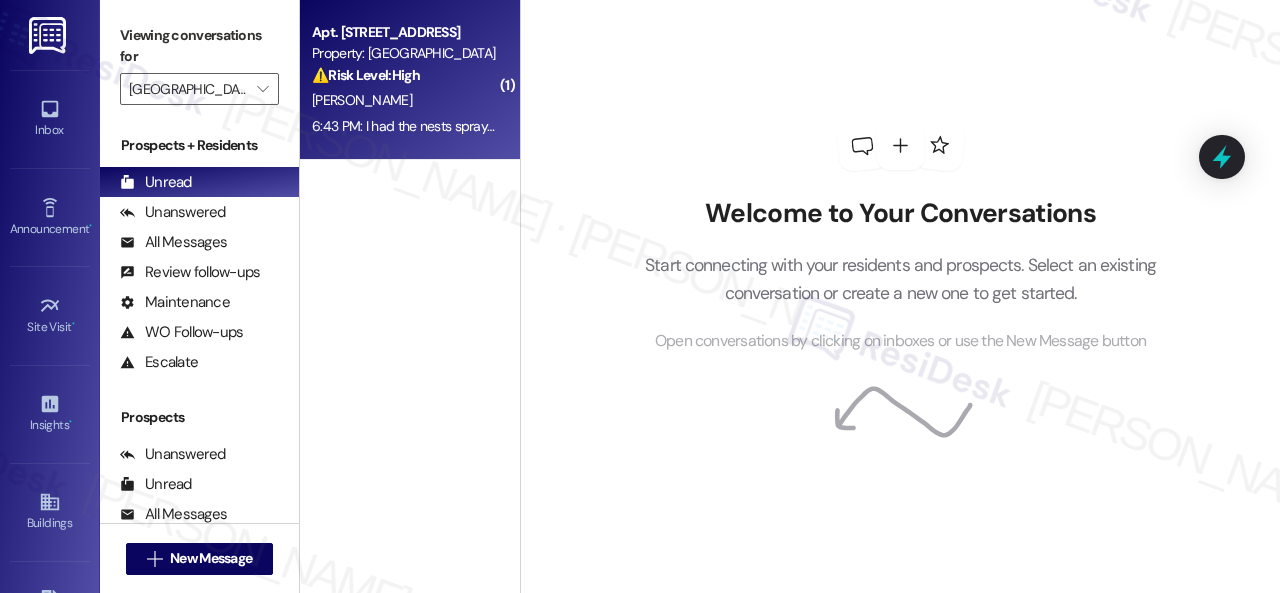 click on "Property: [GEOGRAPHIC_DATA]" at bounding box center [404, 53] 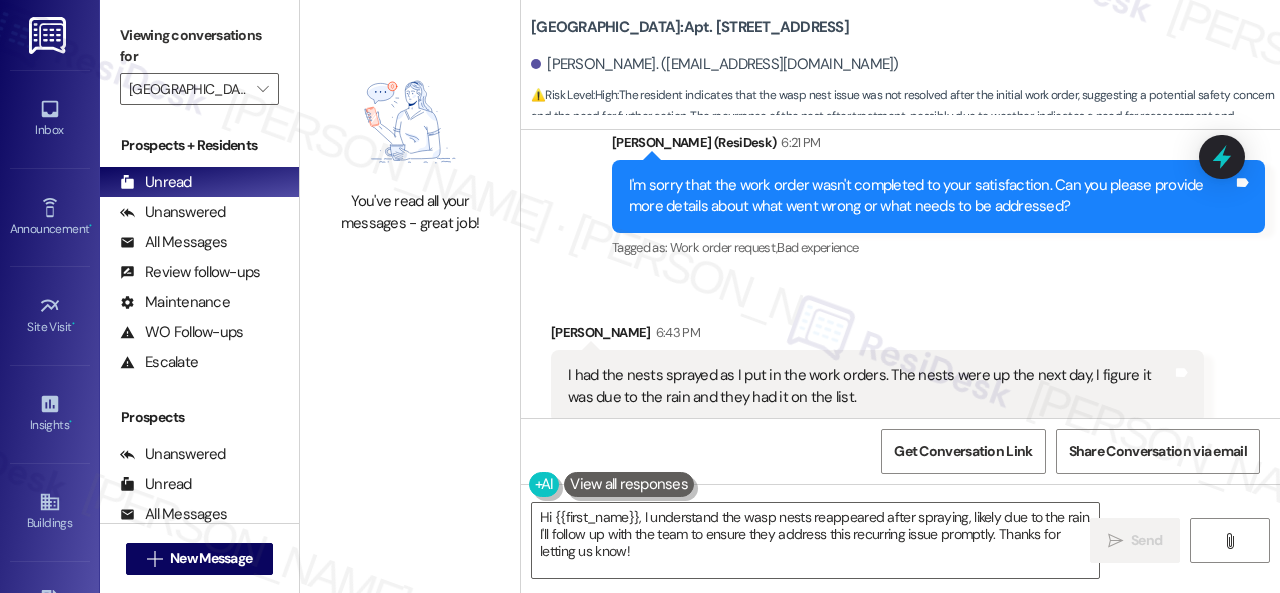 scroll, scrollTop: 6843, scrollLeft: 0, axis: vertical 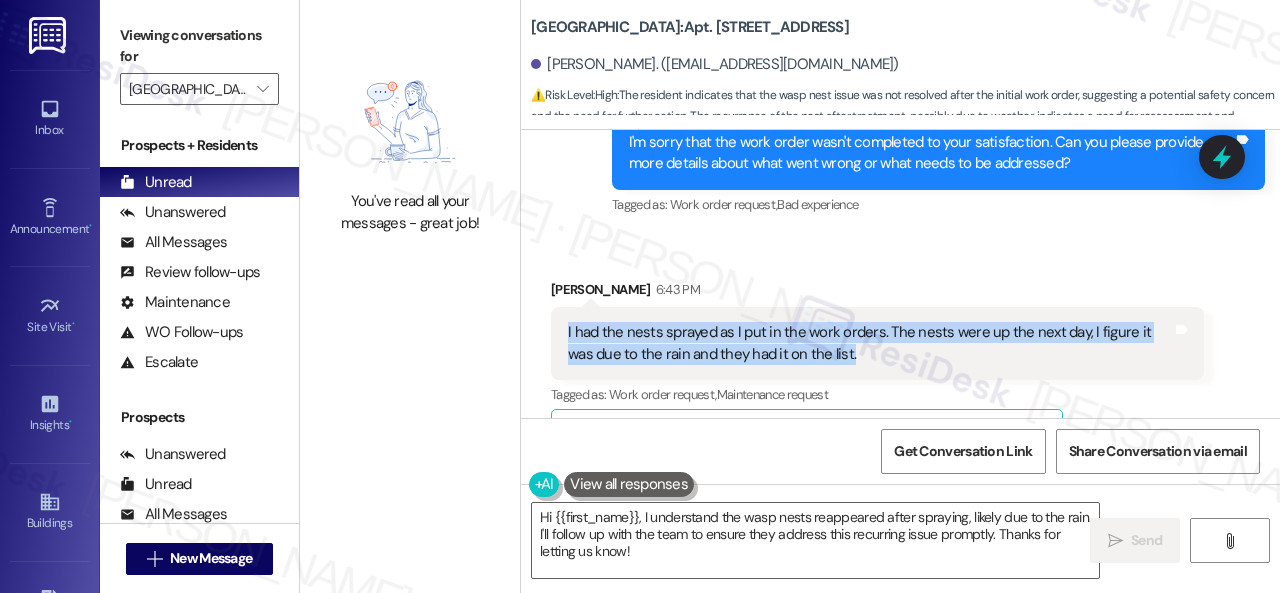 drag, startPoint x: 559, startPoint y: 327, endPoint x: 859, endPoint y: 349, distance: 300.80557 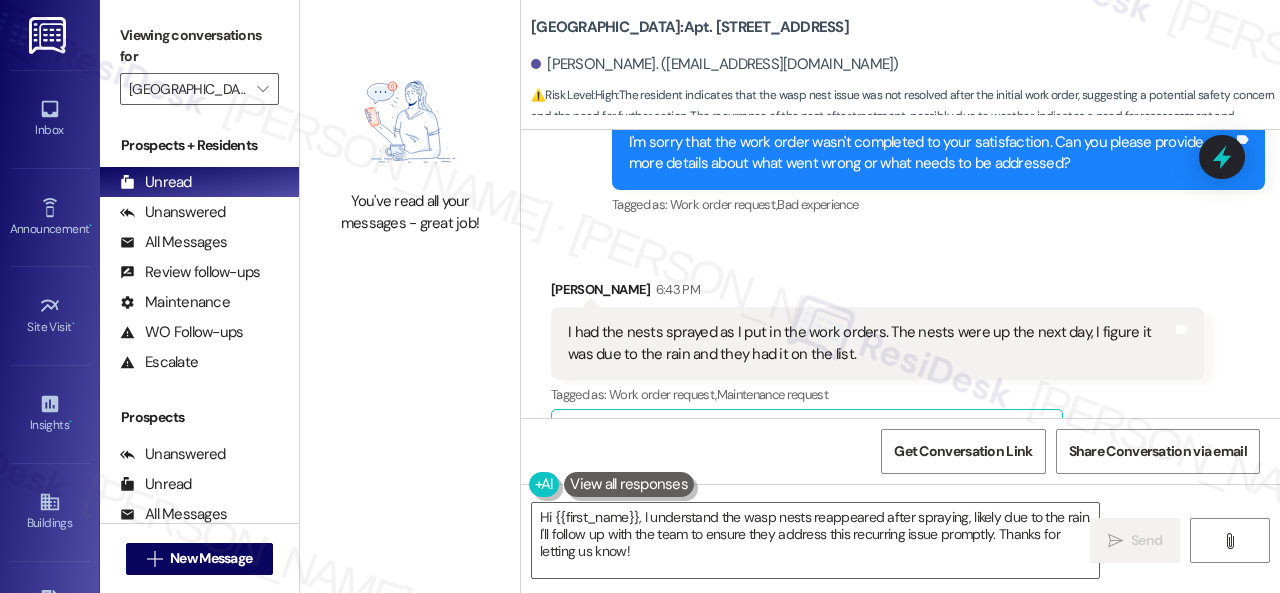 click on "Received via SMS Aria Stewart 6:43 PM I had the nests sprayed as I put in the work orders. The nests were up the next day, I figure it was due to the rain and they had it on the list.  Tags and notes Tagged as:   Work order request ,  Click to highlight conversations about Work order request Maintenance request Click to highlight conversations about Maintenance request  Related guidelines Hide Suggestions 'Birchstone Residential - Birchstone Residential - All properties: Residents advised to update renters insurance records on Portal.ConfirmInsurance.com or email Birchstone@ConfirmInsurance.com for assistance.' Created  a year ago Account level guideline  ( 68 % match) FAQs generated by ResiDesk AI How can I update my renters insurance records? You can visit Portal.ConfirmInsurance.com to update your records or email Birchstone@ConfirmInsurance.com for assistance. What if I don't have renters insurance? Original Guideline View original document here  http://res.cl… Created  a year ago  ( 66 % match)  ( 65" at bounding box center [900, 477] 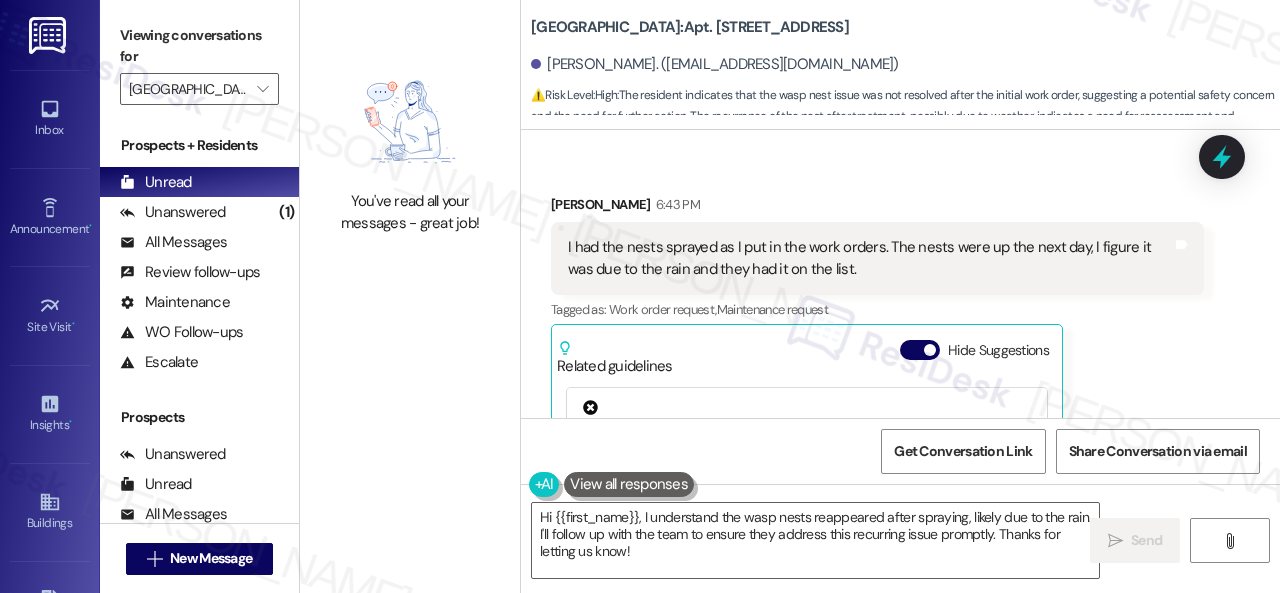 scroll, scrollTop: 7143, scrollLeft: 0, axis: vertical 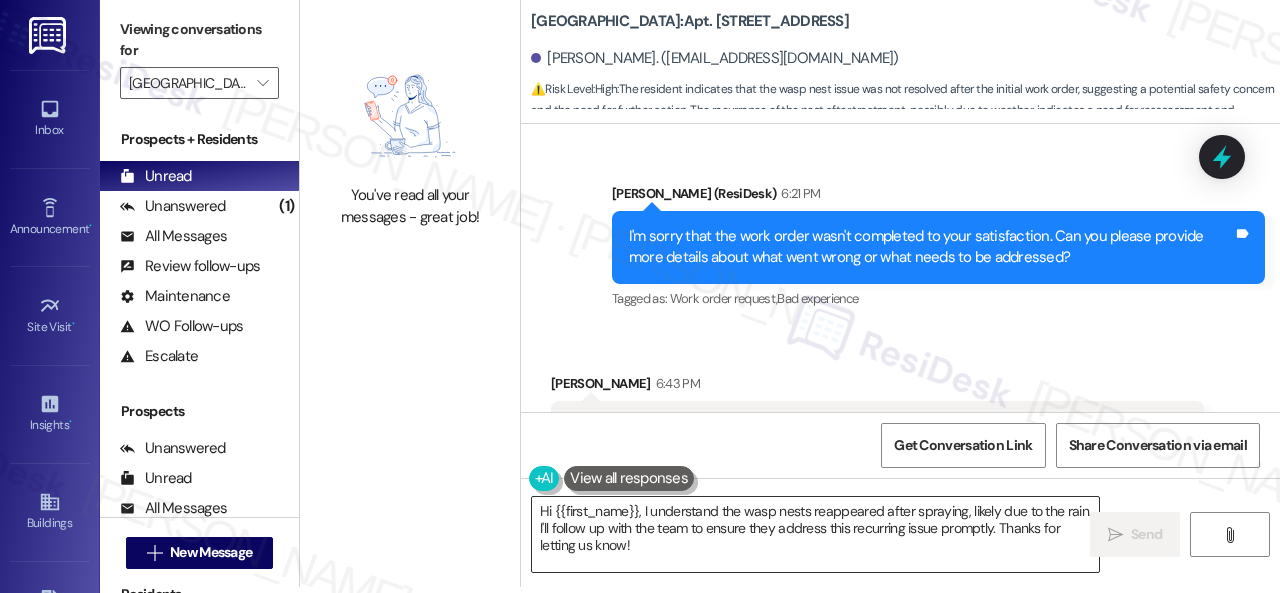 click on "Hi {{first_name}}, I understand the wasp nests reappeared after spraying, likely due to the rain. I'll follow up with the team to ensure they address this recurring issue promptly. Thanks for letting us know!" at bounding box center (815, 534) 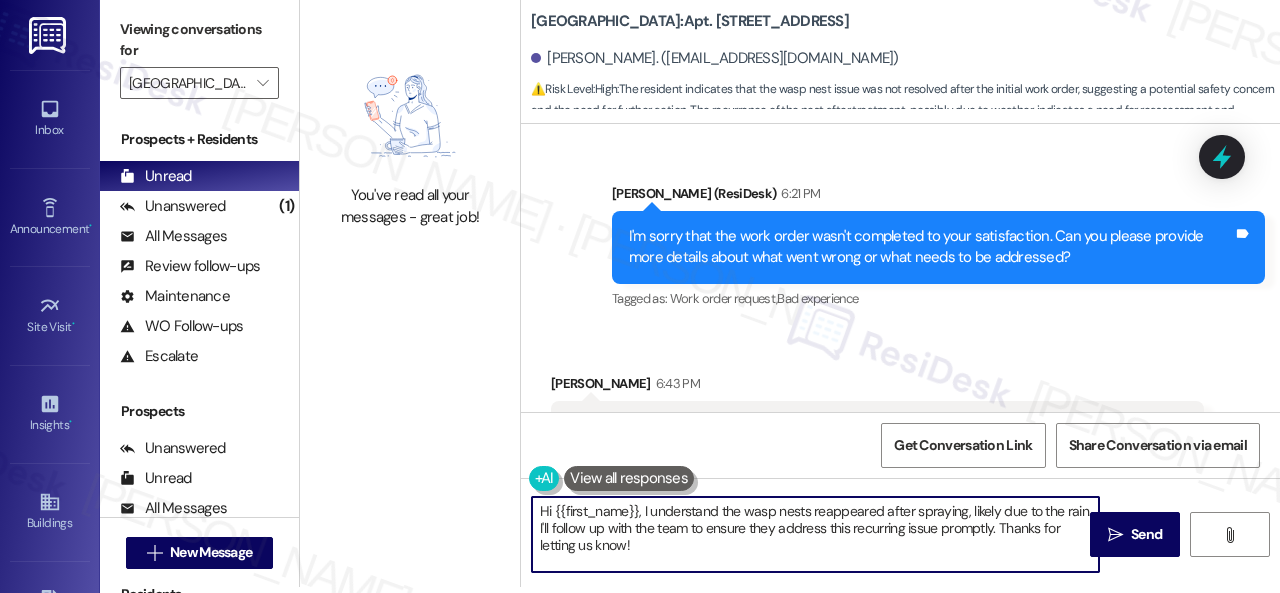 drag, startPoint x: 666, startPoint y: 549, endPoint x: 580, endPoint y: 518, distance: 91.416626 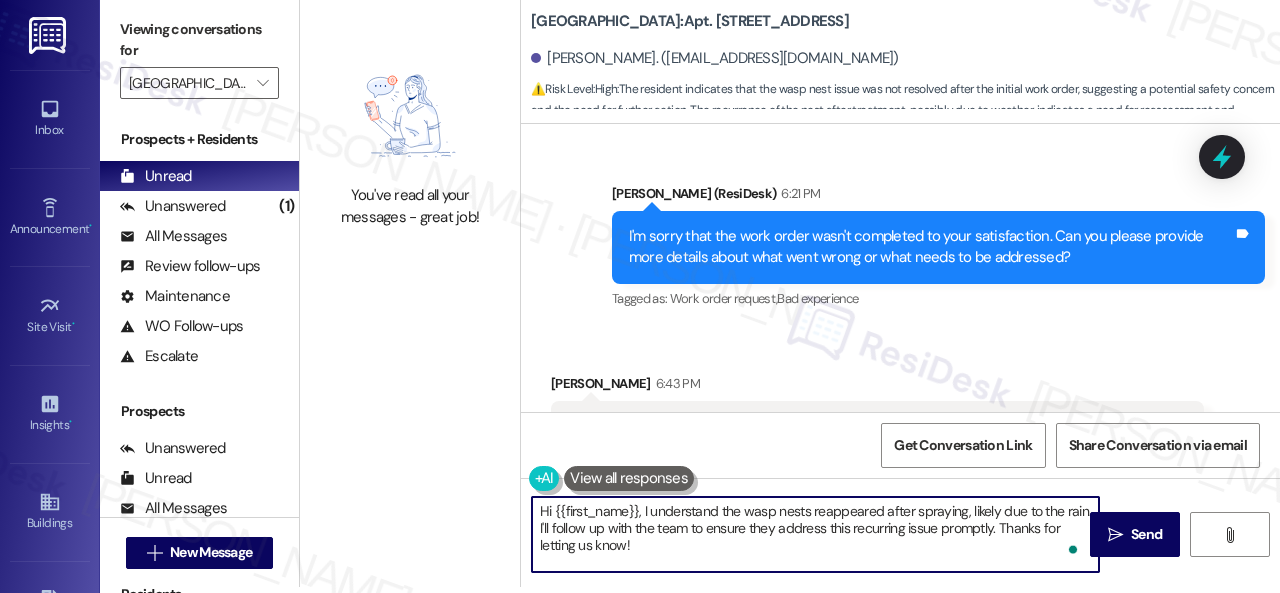 click on "Hi {{first_name}}, I understand the wasp nests reappeared after spraying, likely due to the rain. I'll follow up with the team to ensure they address this recurring issue promptly. Thanks for letting us know!" at bounding box center [815, 534] 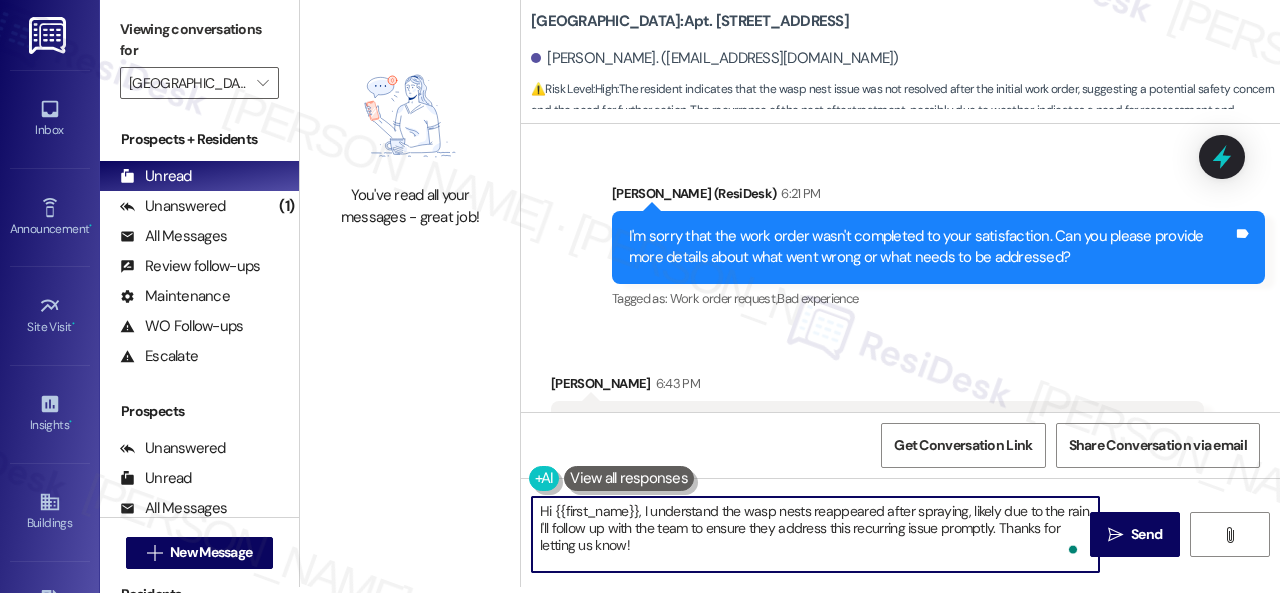 drag, startPoint x: 676, startPoint y: 544, endPoint x: 409, endPoint y: 494, distance: 271.6413 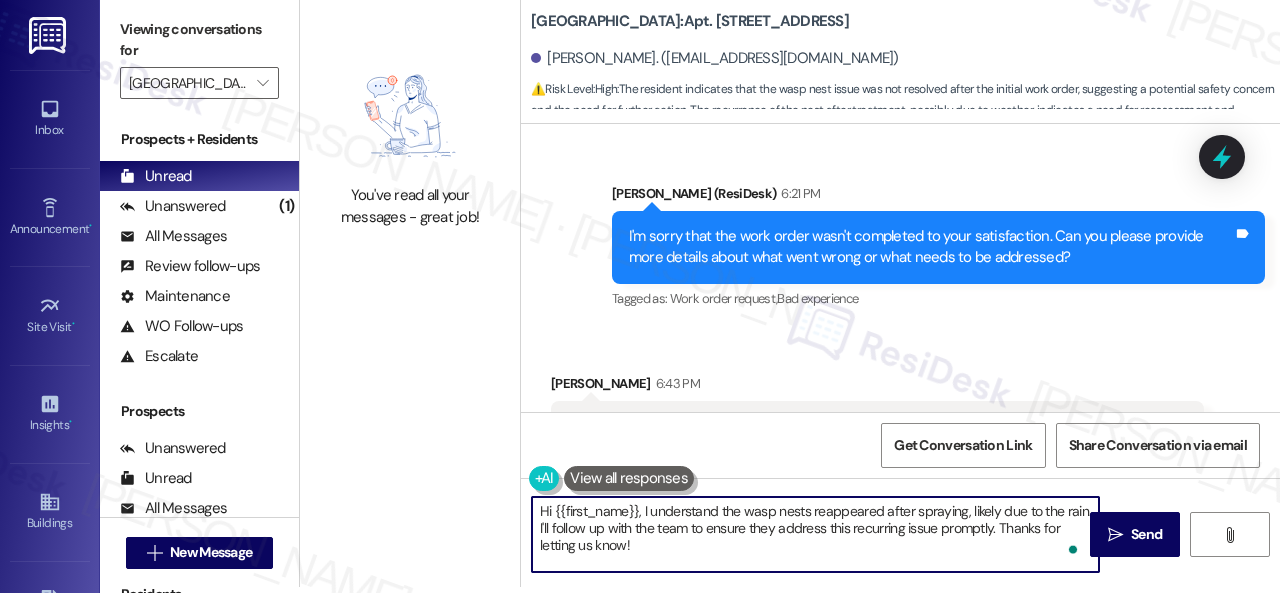 click on "You've read all your messages - great job! Halston South Point:  Apt. 1207, 1 Halston South Point       Aria Stewart. (aats1193@gmail.com)   ⚠️  Risk Level:  High :  The resident indicates that the wasp nest issue was not resolved after the initial work order, suggesting a potential safety concern and the need for further action. The recurrence of the nest after treatment, possibly due to weather, indicates a need for reassessment and potentially a different approach to pest control. Lease started May 11, 2025 at 8:00 PM Announcement, sent via SMS Sarah   (ResiDesk) May 23, 2025 at 5:46 PM Hi Aria!
Please note that the office will be closed on Monday, May 26, in observance of Memorial Day. Regular office hours will resume the following day.
Thank you for continuing to be a valued resident. (You can always reply STOP to opt out of future messages) Tags and notes Tagged as:   Custom survey ,  Click to highlight conversations about Custom survey Praise Click to highlight conversations about Praise" at bounding box center [790, 290] 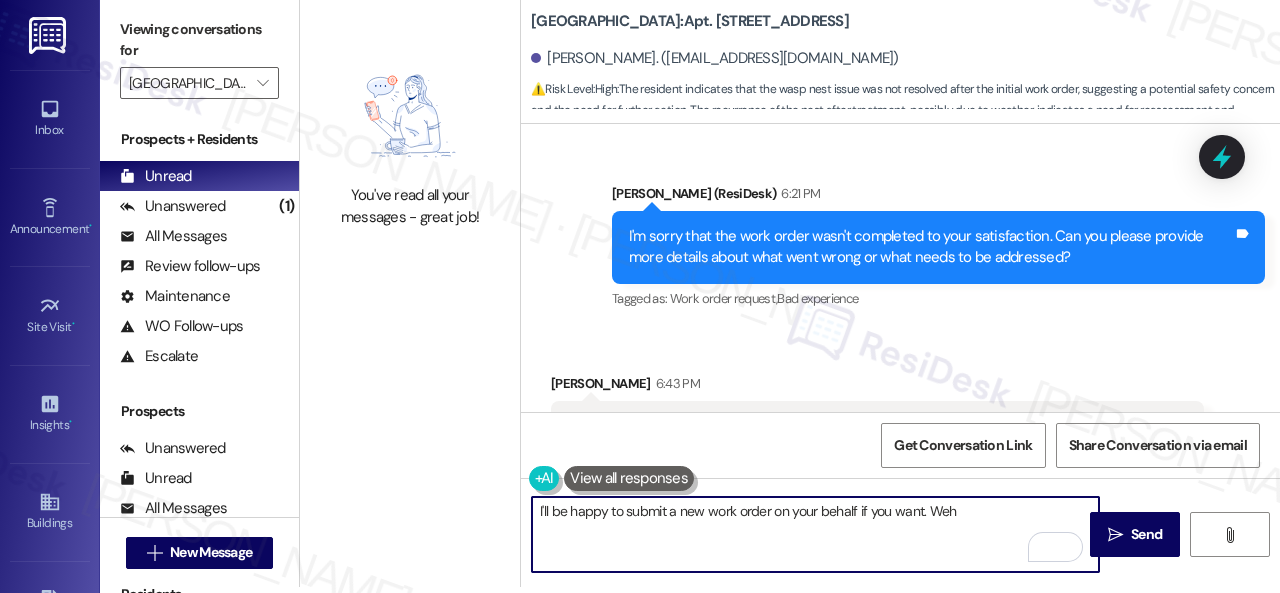 click on "Prospects + Residents" at bounding box center (199, 139) 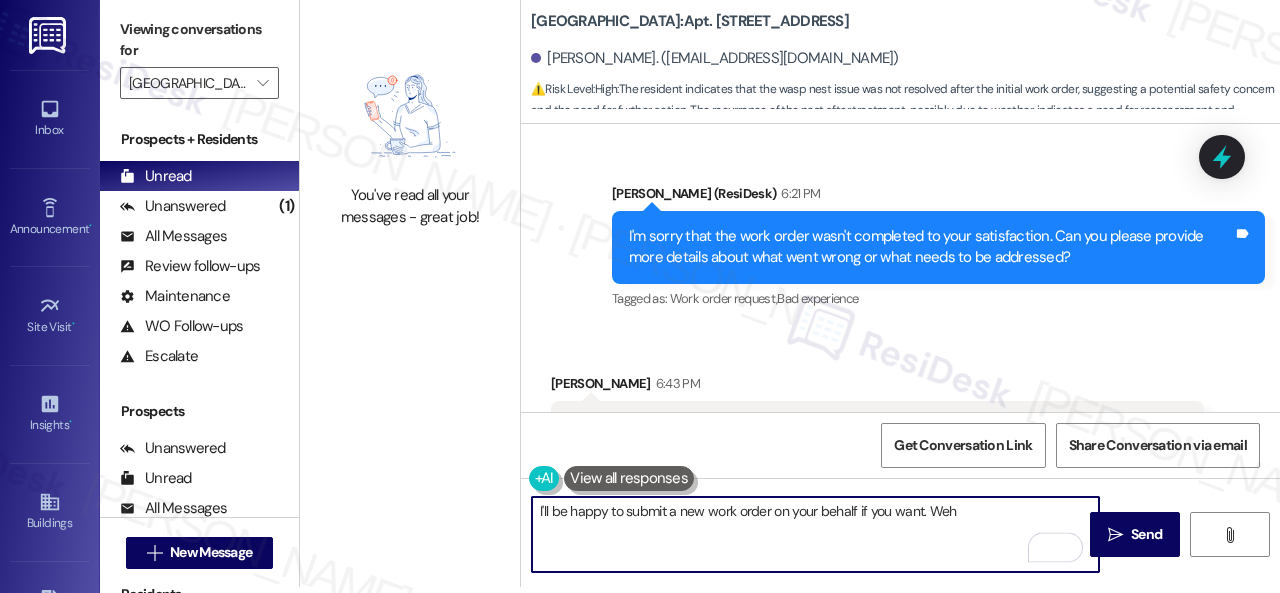 drag, startPoint x: 929, startPoint y: 504, endPoint x: 968, endPoint y: 494, distance: 40.261642 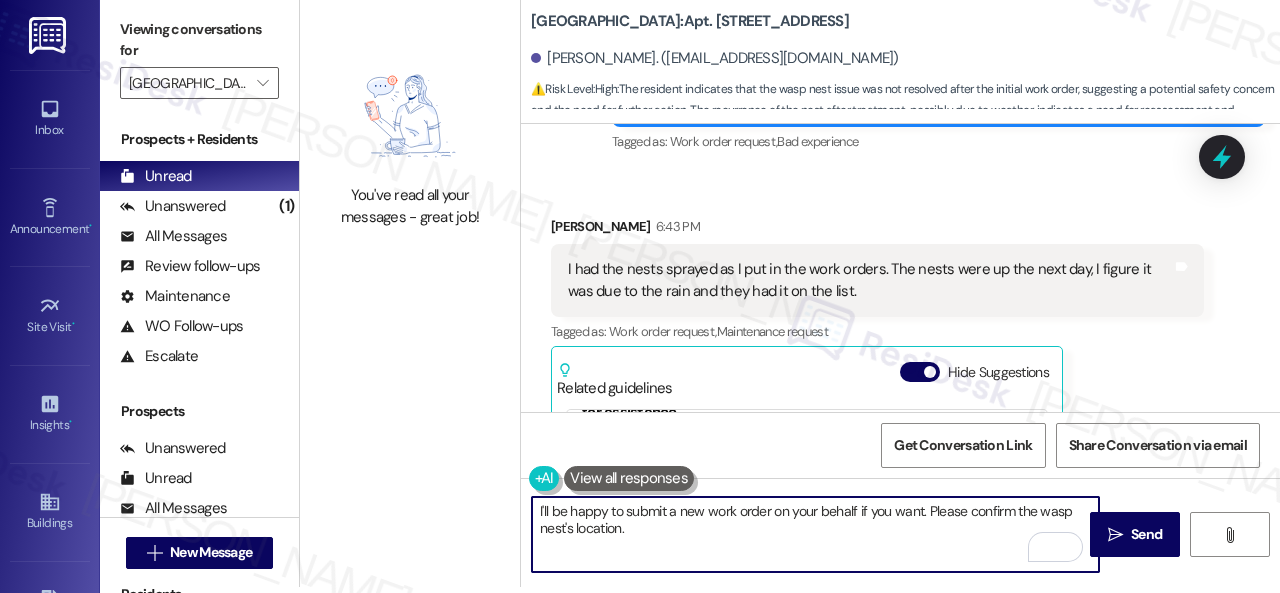 scroll, scrollTop: 7143, scrollLeft: 0, axis: vertical 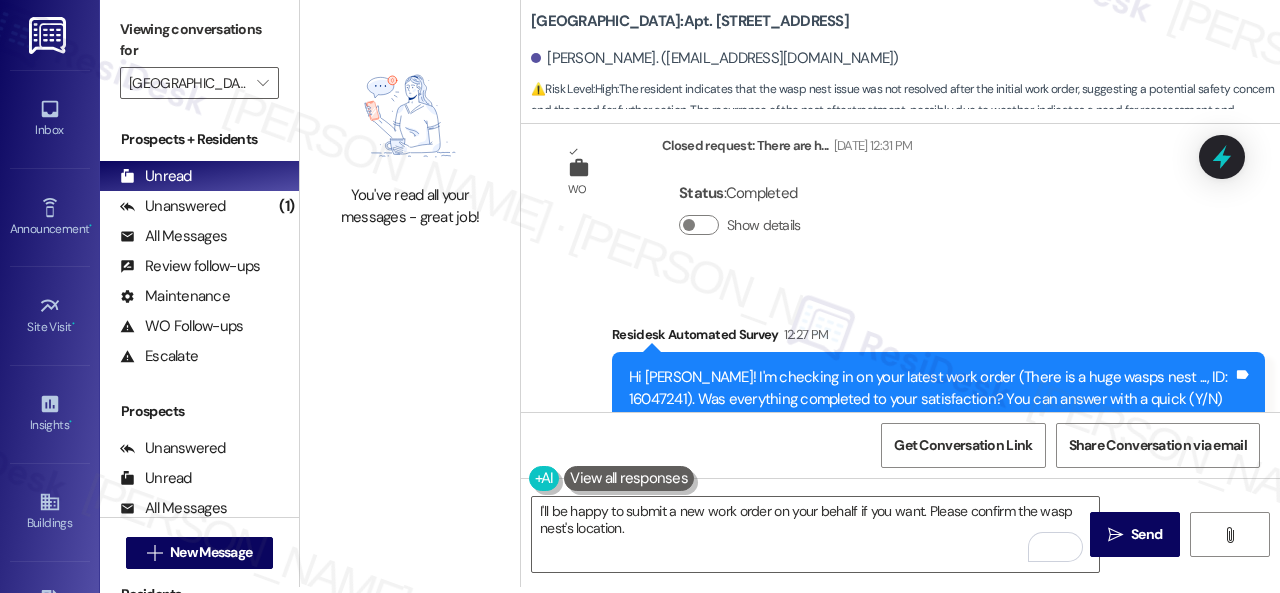 click on "Survey, sent via SMS Residesk Automated Survey 12:27 PM Hi [PERSON_NAME]! I'm checking in on your latest work order (There is a huge wasps nest ..., ID: 16047241). Was everything completed to your satisfaction? You can answer with a quick (Y/N) Tags and notes Tagged as:   Service request review ,  Click to highlight conversations about Service request review Maintenance Click to highlight conversations about Maintenance" at bounding box center (900, 374) 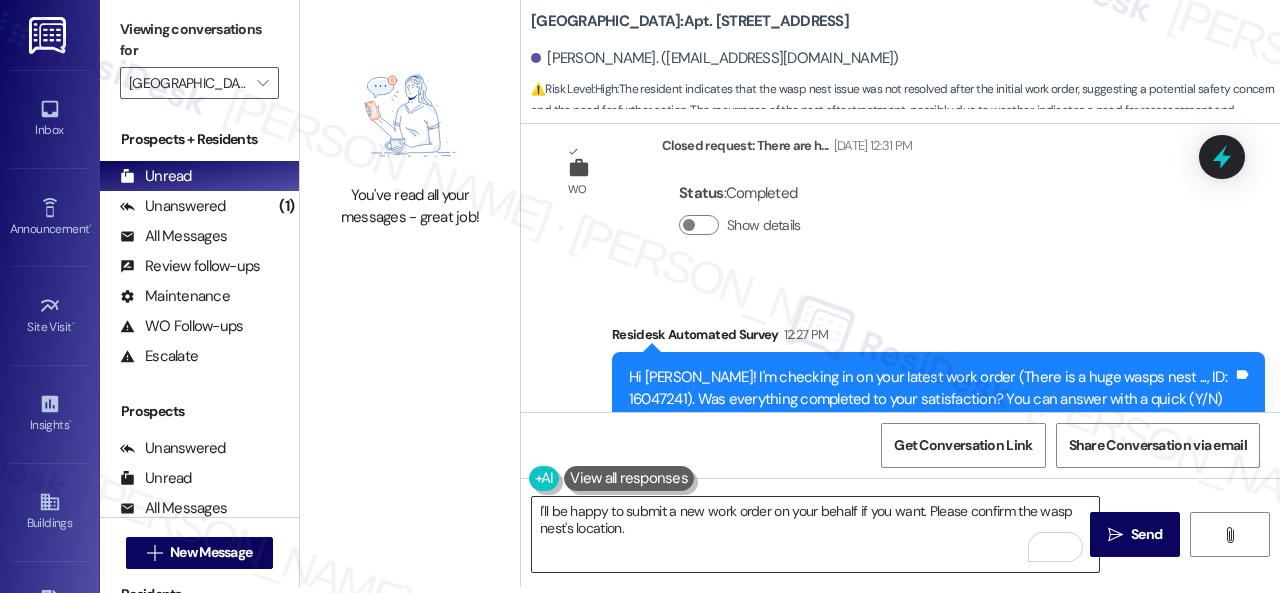 click on "I'll be happy to submit a new work order on your behalf if you want. Please confirm the wasp nest's location." at bounding box center [815, 534] 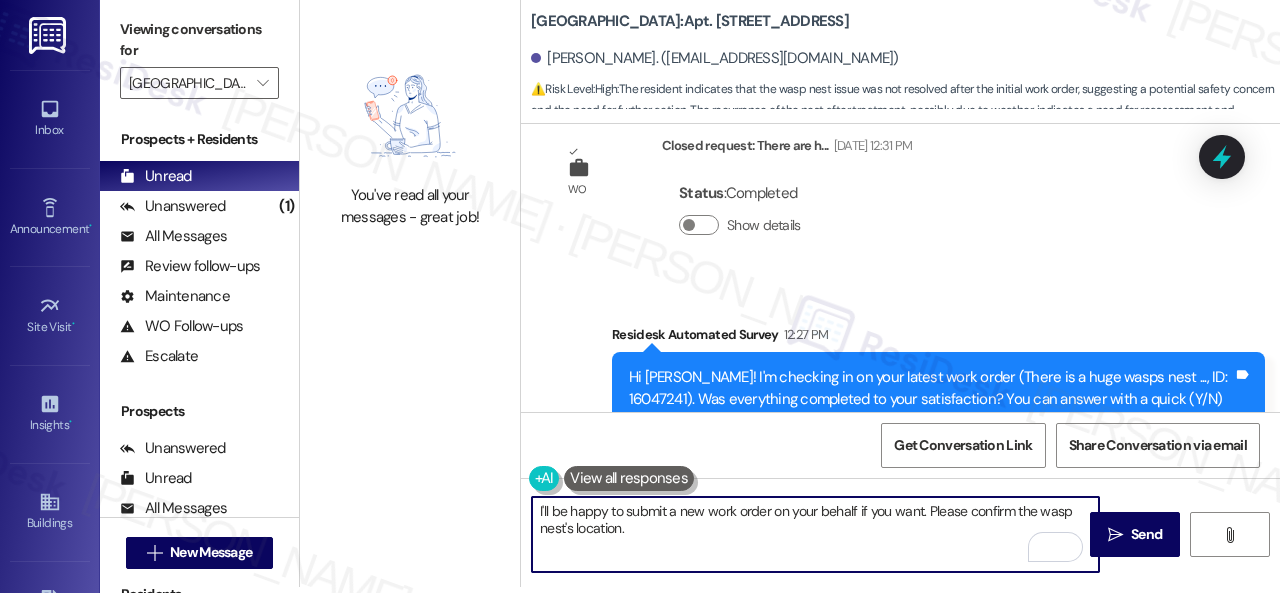 click on "I'll be happy to submit a new work order on your behalf if you want. Please confirm the wasp nest's location." at bounding box center [815, 534] 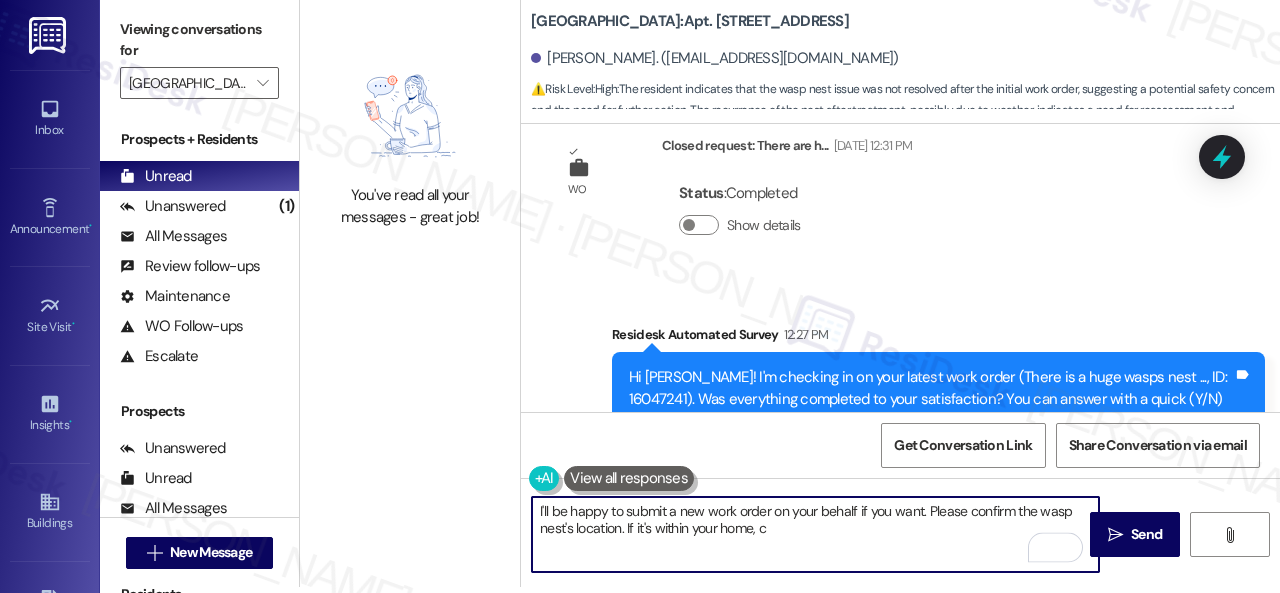 paste on "can the maintenance team enter your apartment even if you are not home? Are there any pets they should be concerned about?" 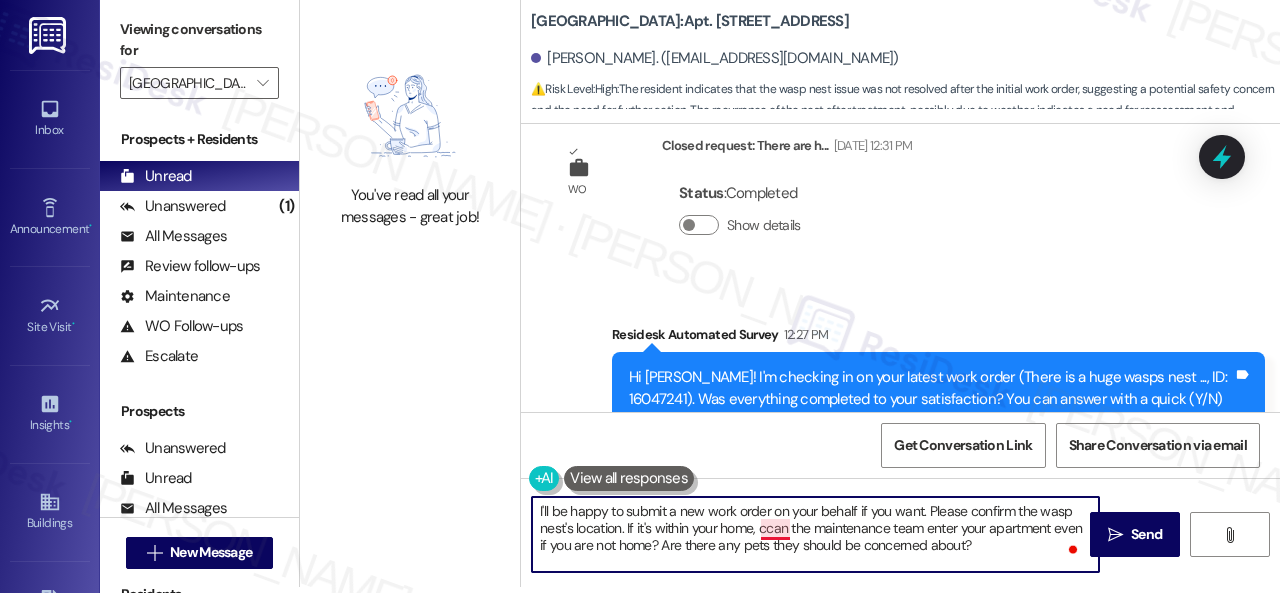 click on "I'll be happy to submit a new work order on your behalf if you want. Please confirm the wasp nest's location. If it's within your home, ccan the maintenance team enter your apartment even if you are not home? Are there any pets they should be concerned about?" at bounding box center [815, 534] 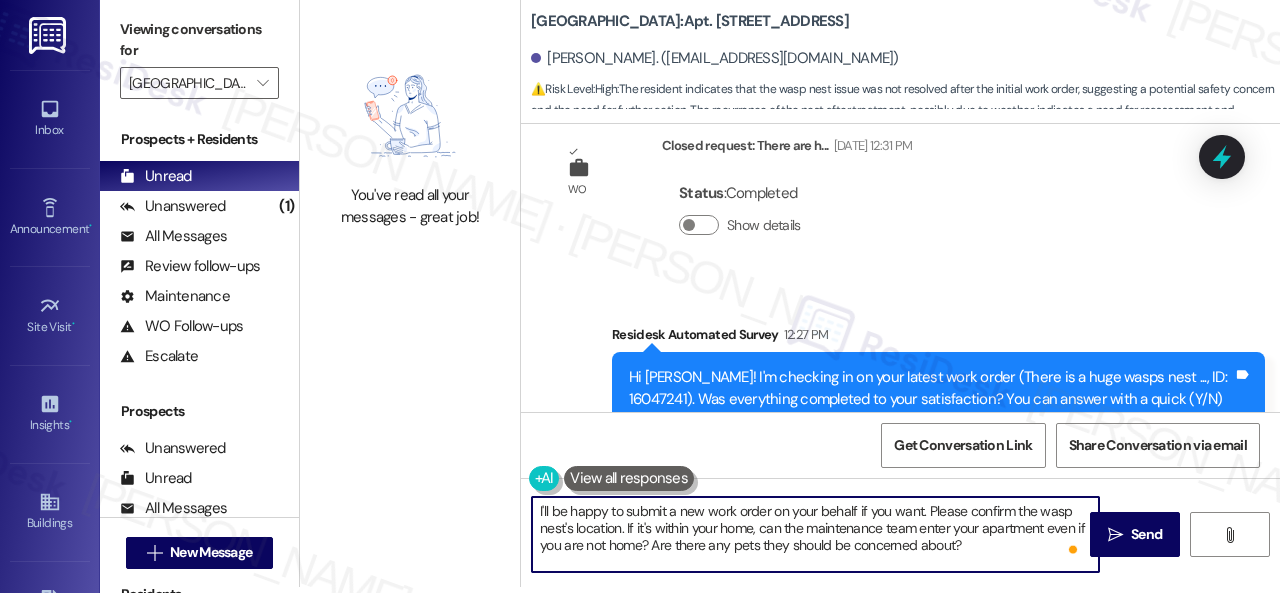 click on "I'll be happy to submit a new work order on your behalf if you want. Please confirm the wasp nest's location. If it's within your home, can the maintenance team enter your apartment even if you are not home? Are there any pets they should be concerned about?" at bounding box center (815, 534) 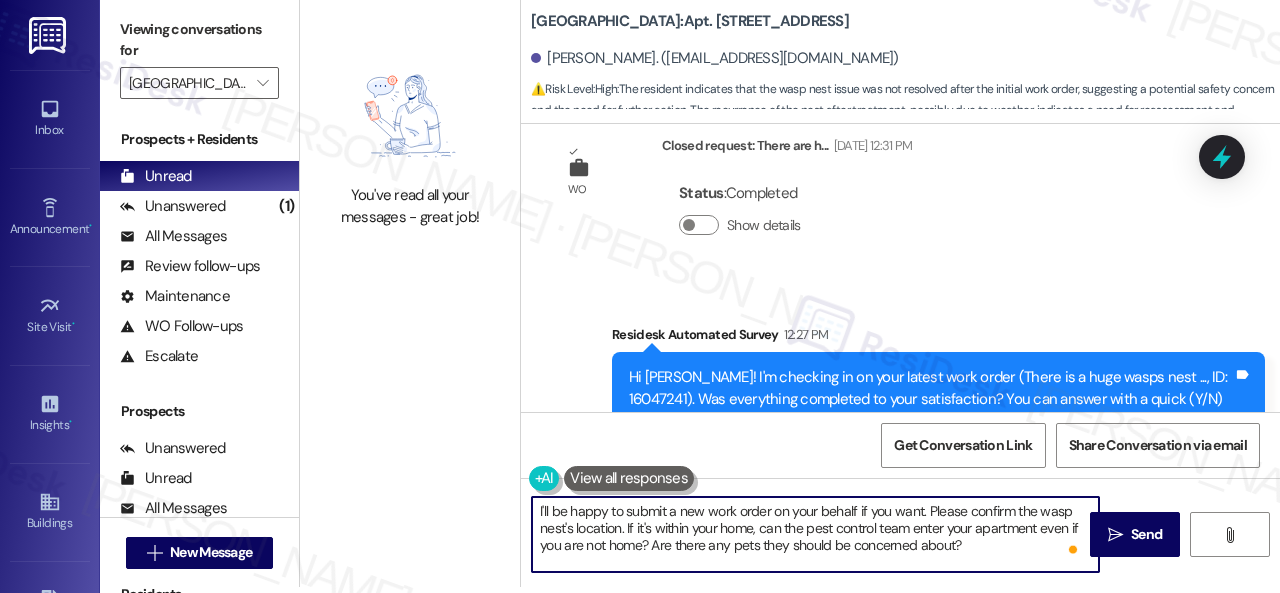 click on "I'll be happy to submit a new work order on your behalf if you want. Please confirm the wasp nest's location. If it's within your home, can the pest control team enter your apartment even if you are not home? Are there any pets they should be concerned about?" at bounding box center [815, 534] 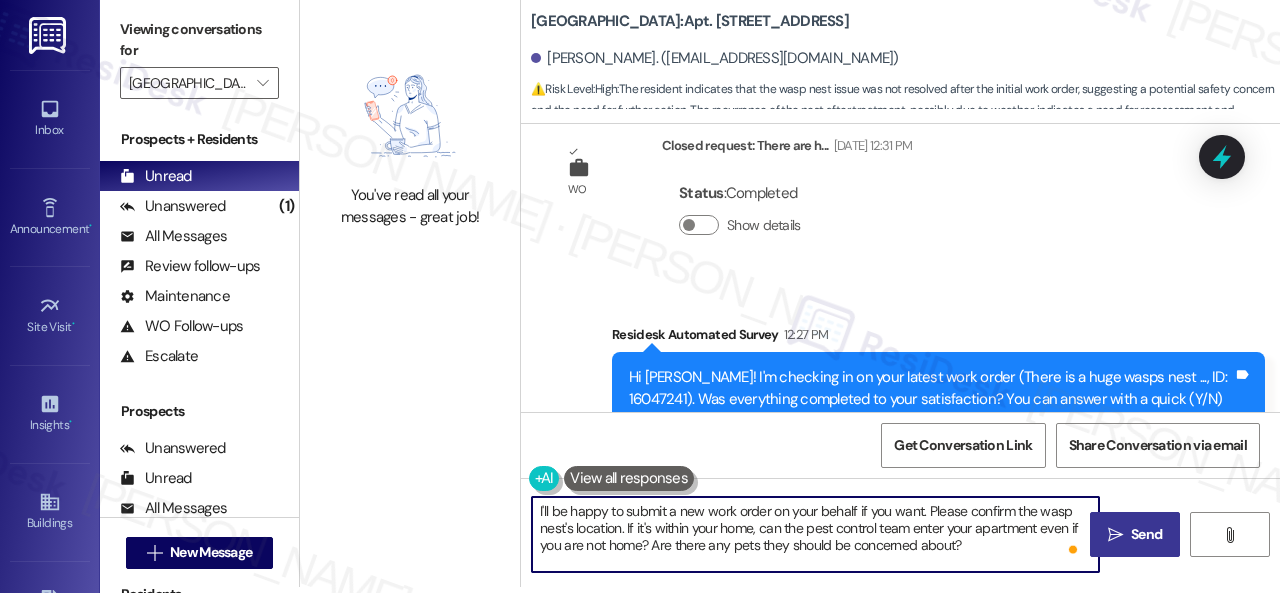type on "I'll be happy to submit a new work order on your behalf if you want. Please confirm the wasp nest's location. If it's within your home, can the pest control team enter your apartment even if you are not home? Are there any pets they should be concerned about?" 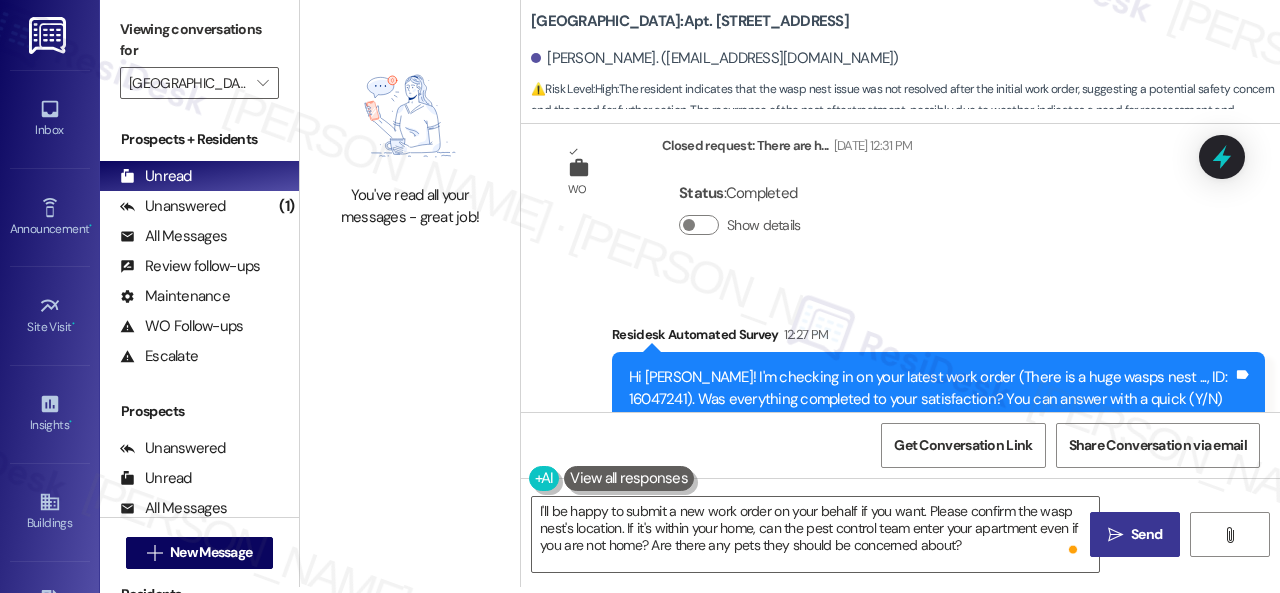 click on "Send" at bounding box center (1146, 534) 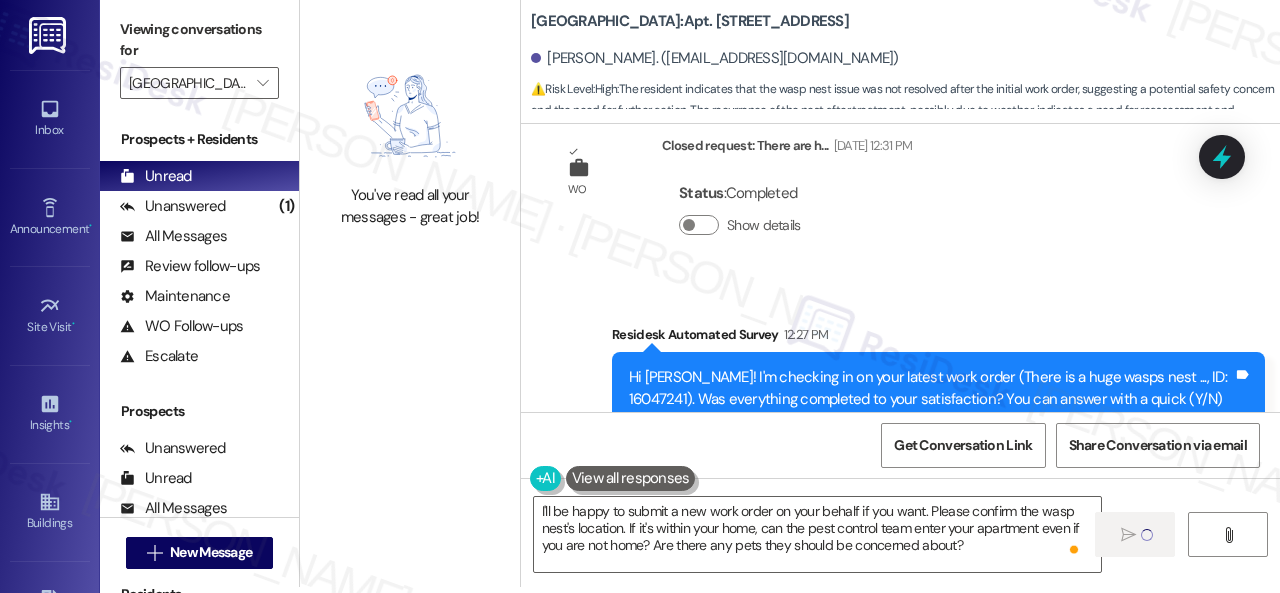 type 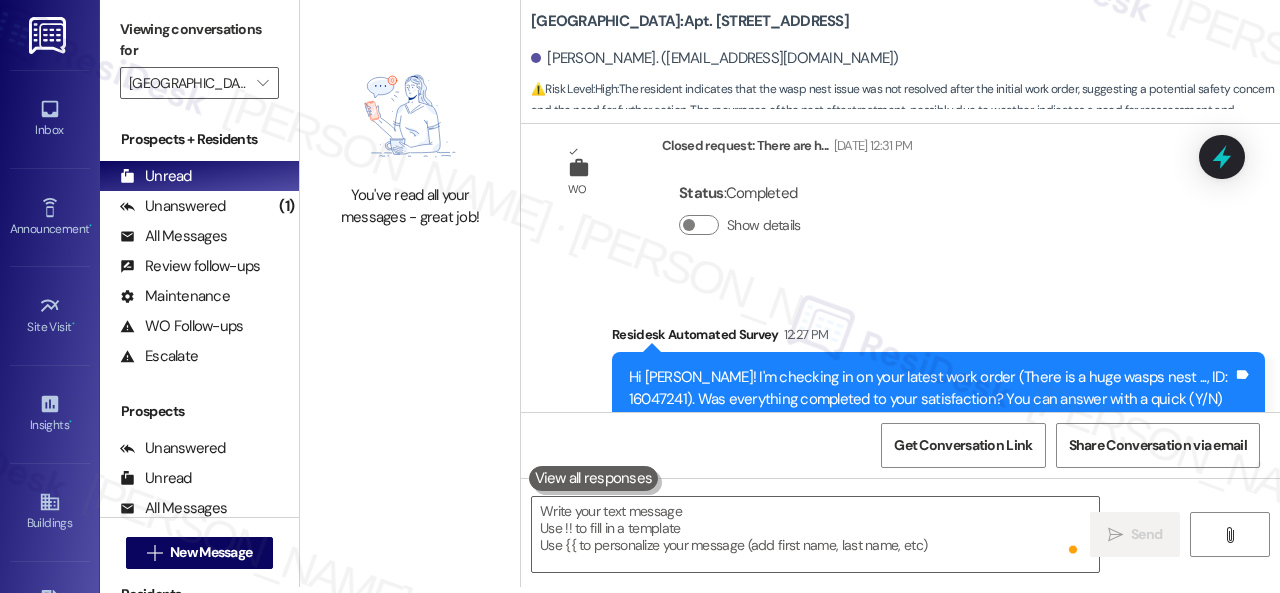 scroll, scrollTop: 0, scrollLeft: 0, axis: both 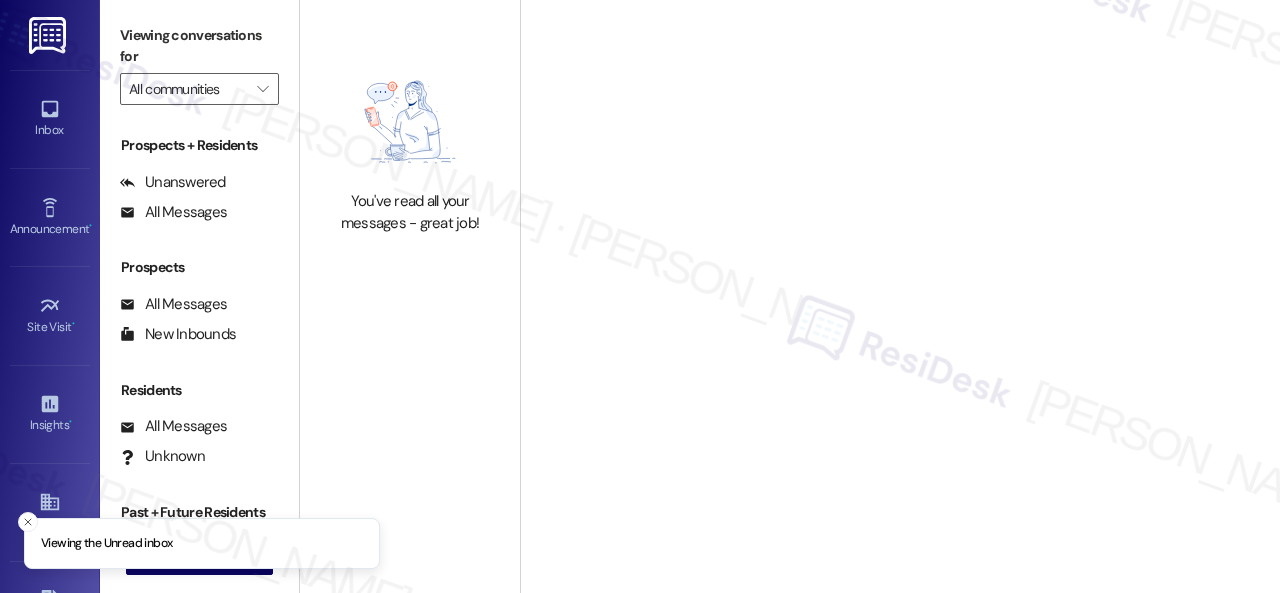 type on "[GEOGRAPHIC_DATA]" 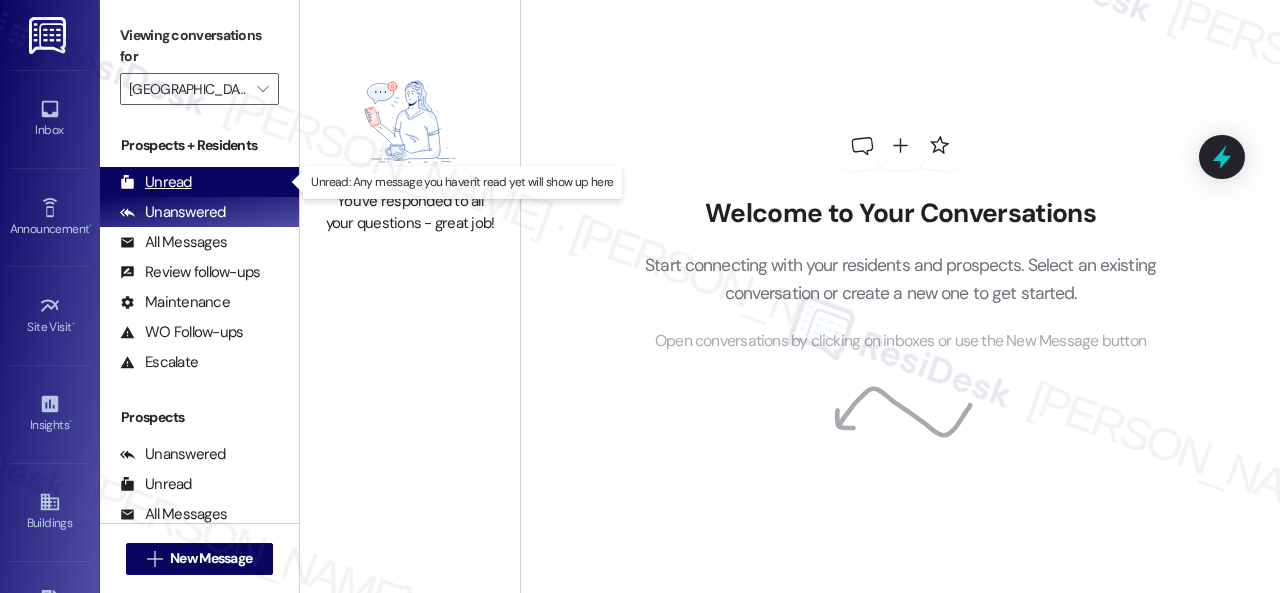 click on "Unread" at bounding box center [156, 182] 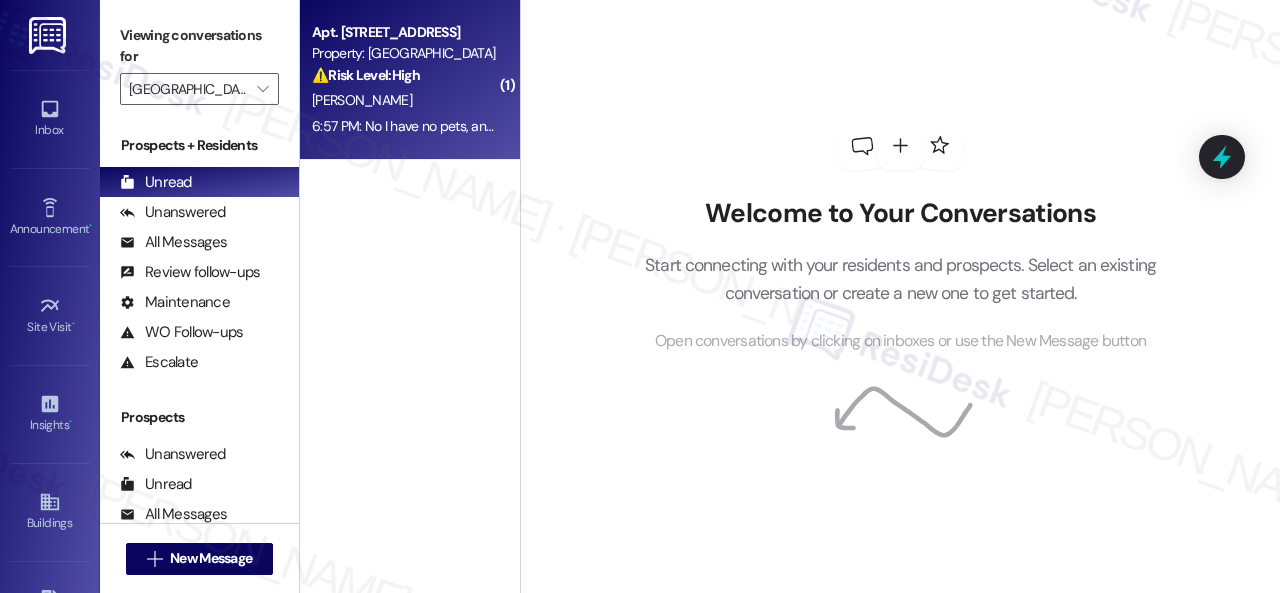 click on "[PERSON_NAME]" at bounding box center [404, 100] 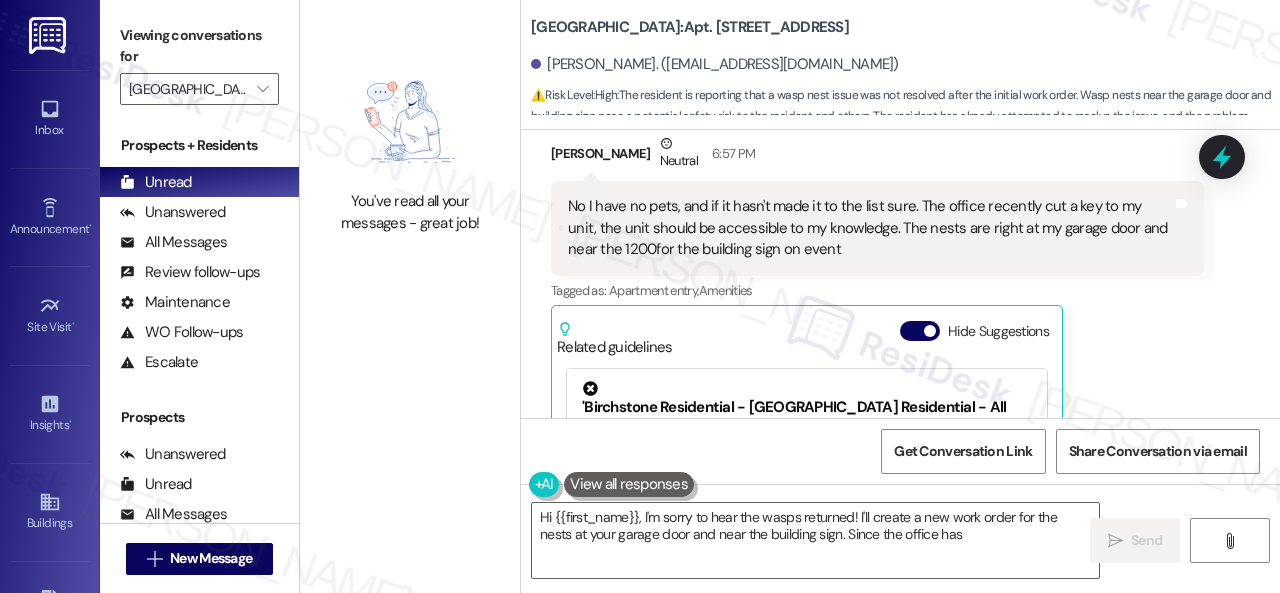 scroll, scrollTop: 7446, scrollLeft: 0, axis: vertical 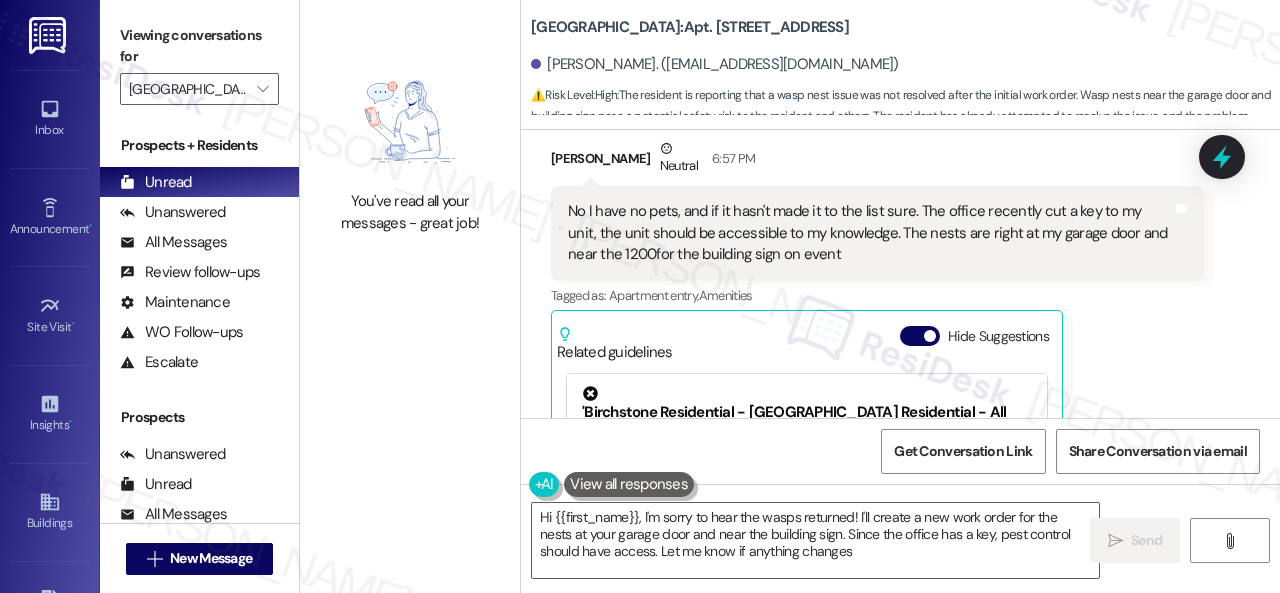 type on "Hi {{first_name}}, I'm sorry to hear the wasps returned! I'll create a new work order for the nests at your garage door and near the building sign. Since the office has a key, pest control should have access. Let me know if anything changes!" 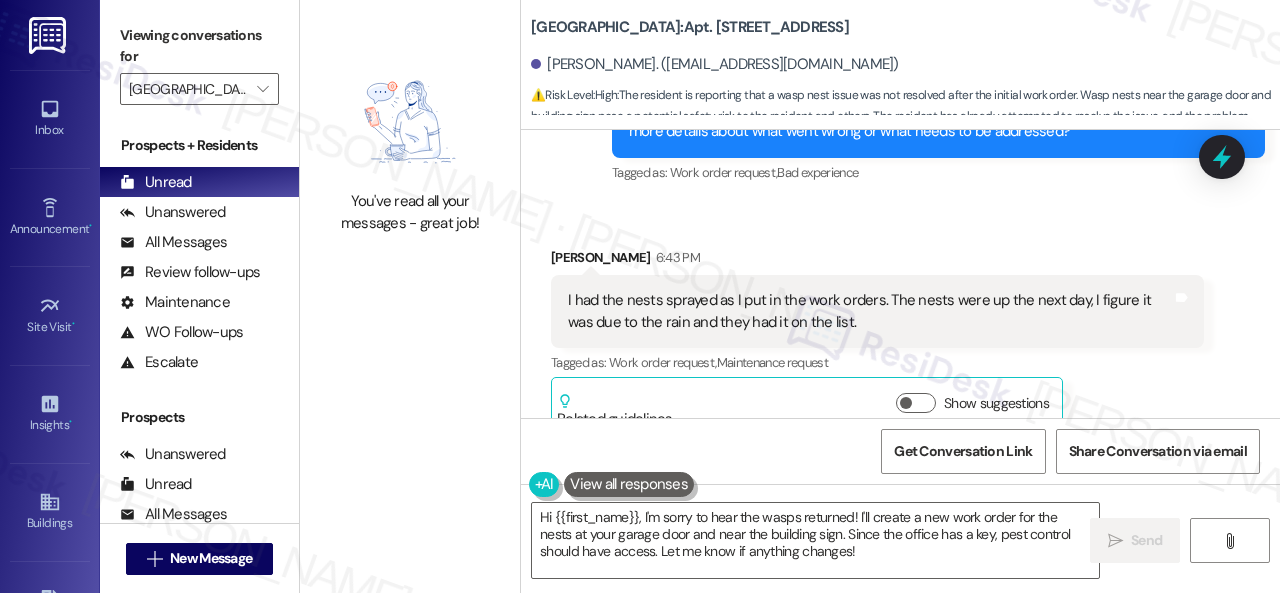 scroll, scrollTop: 6846, scrollLeft: 0, axis: vertical 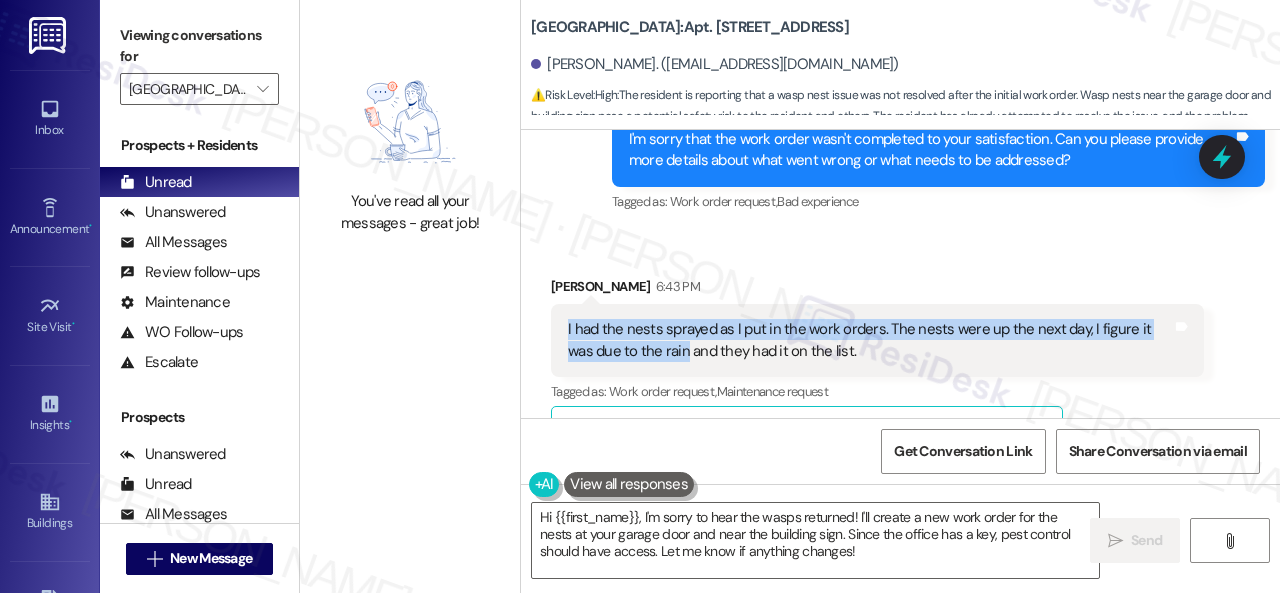 drag, startPoint x: 685, startPoint y: 348, endPoint x: 549, endPoint y: 330, distance: 137.186 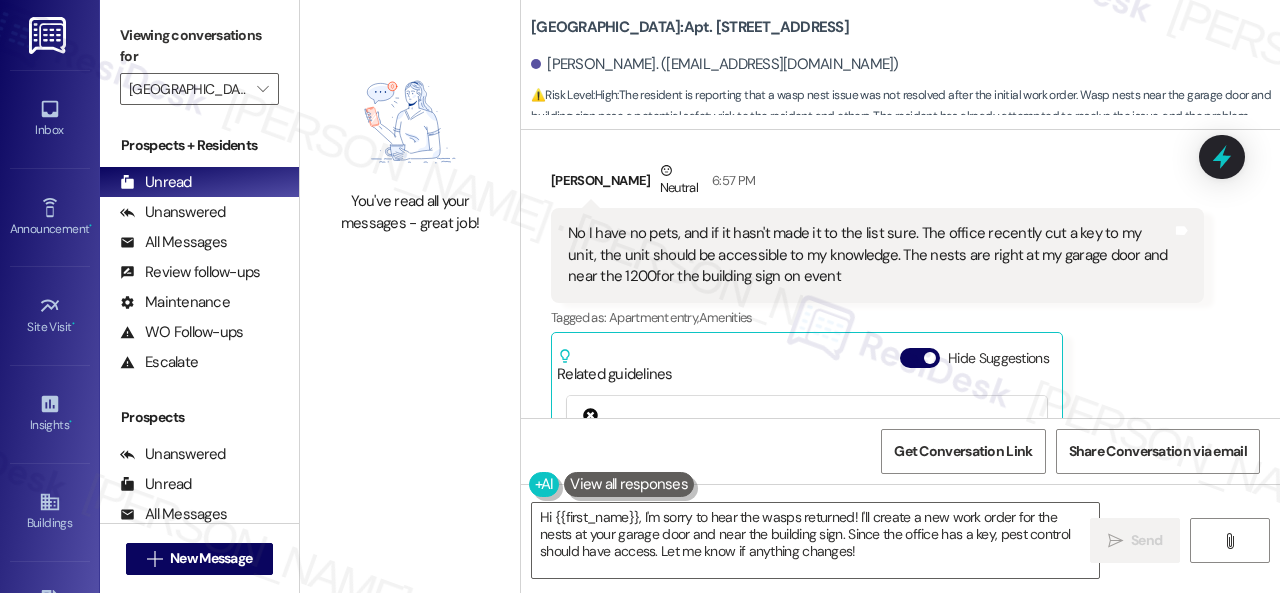 scroll, scrollTop: 7646, scrollLeft: 0, axis: vertical 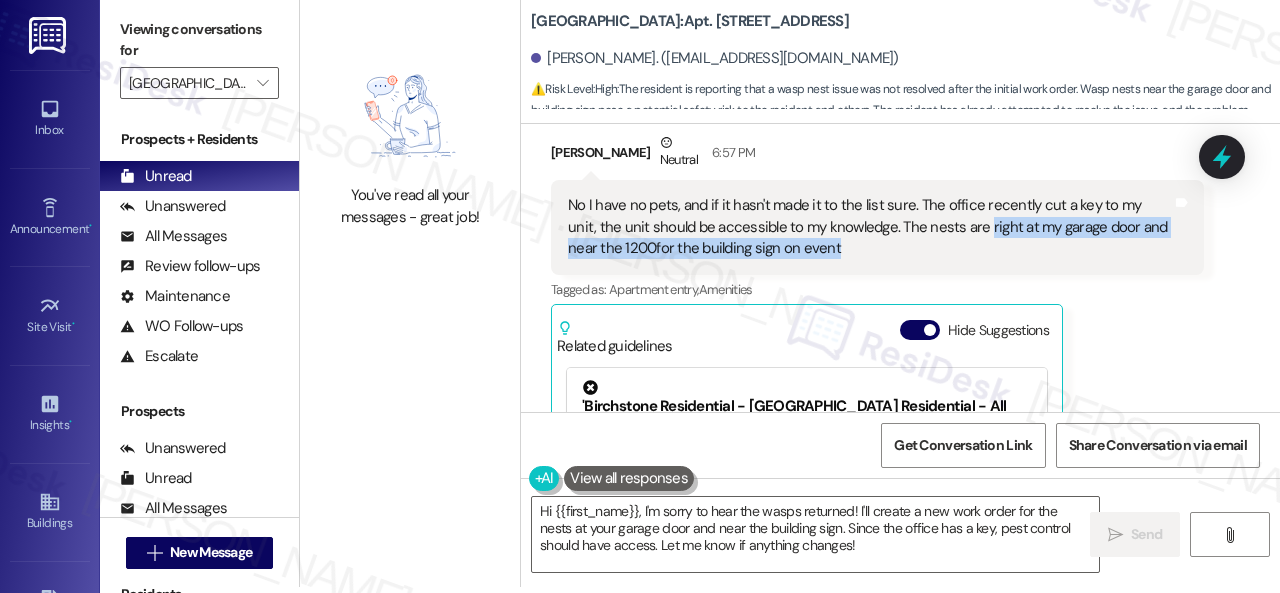 drag, startPoint x: 951, startPoint y: 227, endPoint x: 951, endPoint y: 241, distance: 14 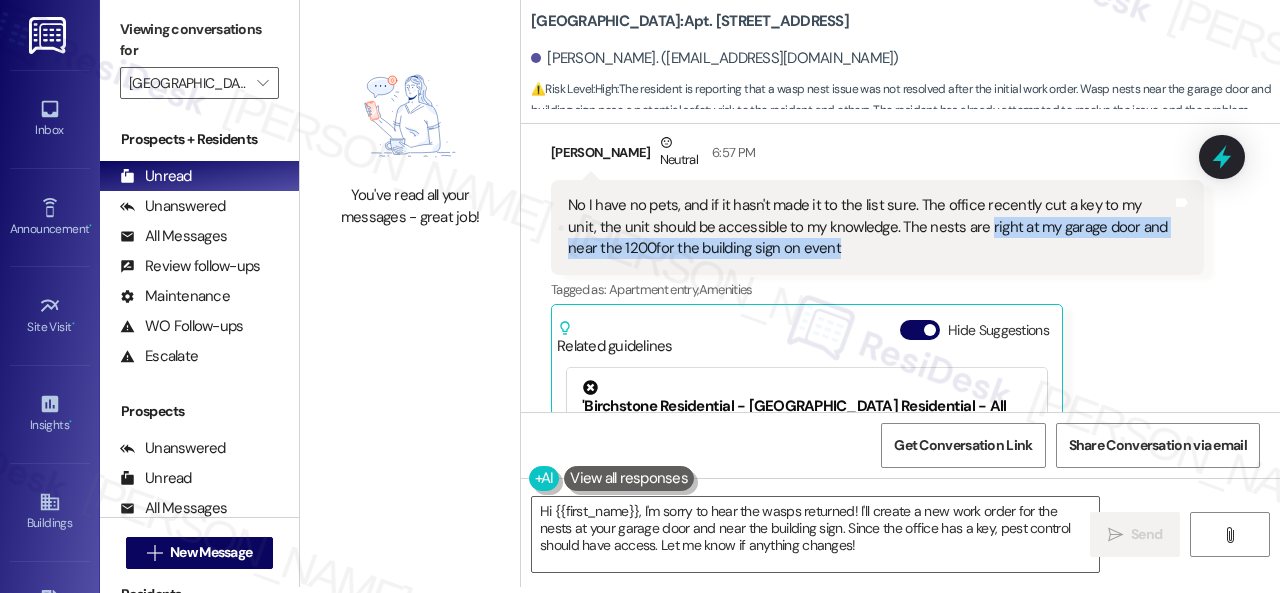 copy on "right at my garage door and near the 1200for the building sign on event" 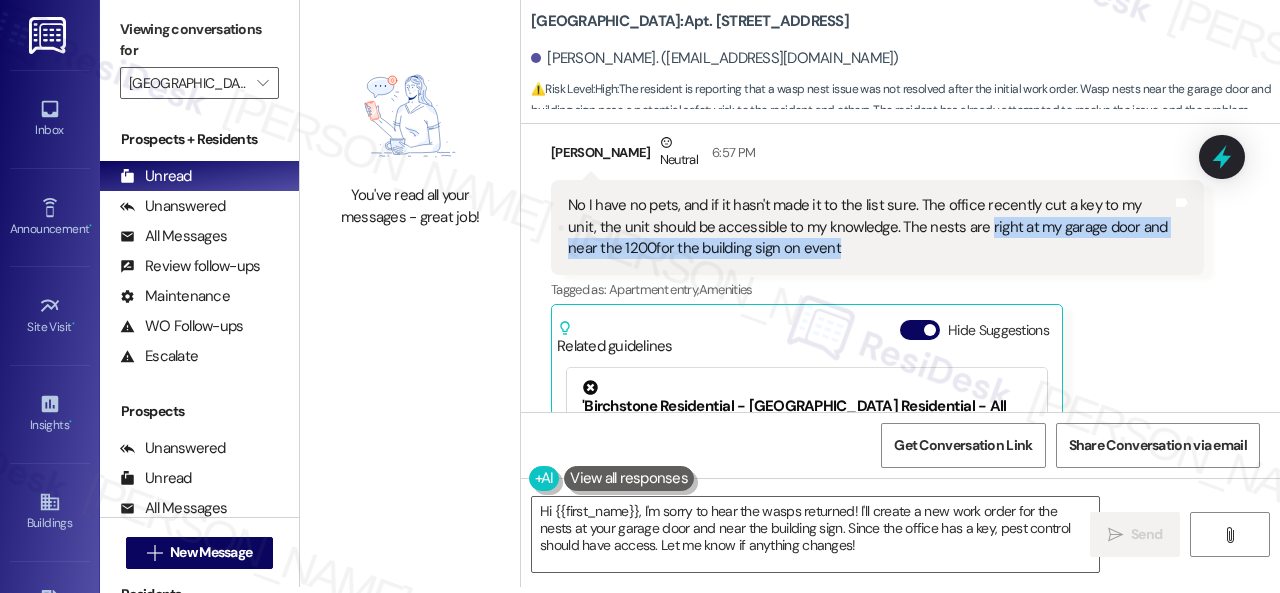 click on "No I have no pets, and if it hasn't made it to the list sure. The office recently cut a key to my unit, the unit should be accessible to my knowledge. The nests are right at my garage door and near the 1200for the building sign on event" at bounding box center [870, 227] 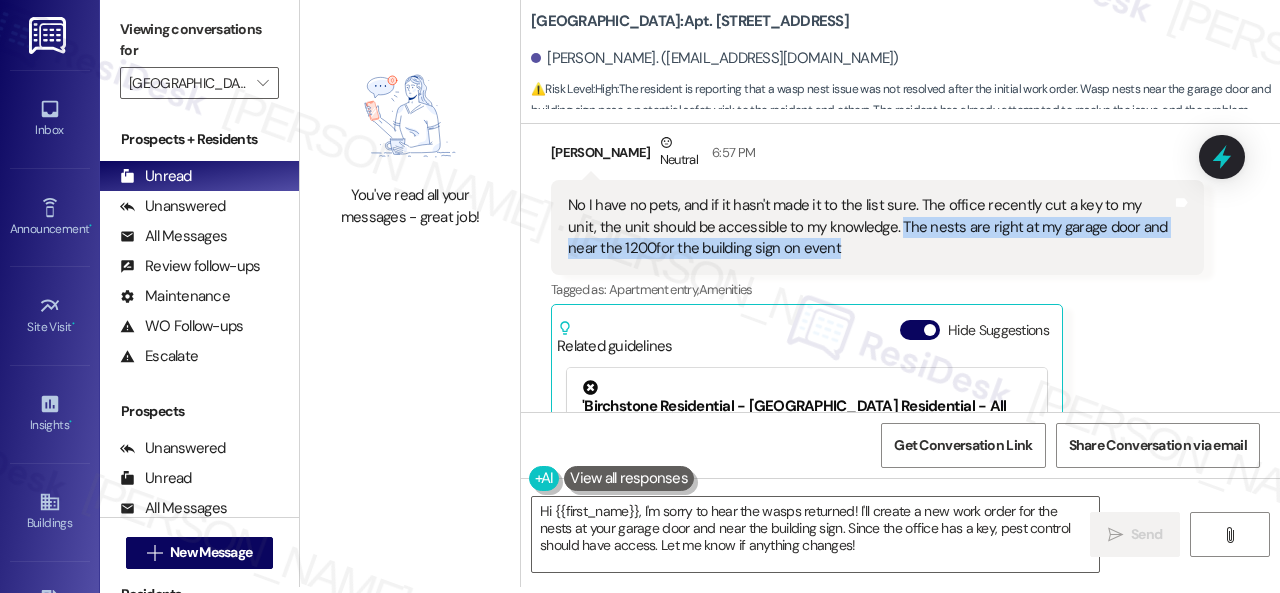 drag, startPoint x: 865, startPoint y: 221, endPoint x: 868, endPoint y: 241, distance: 20.22375 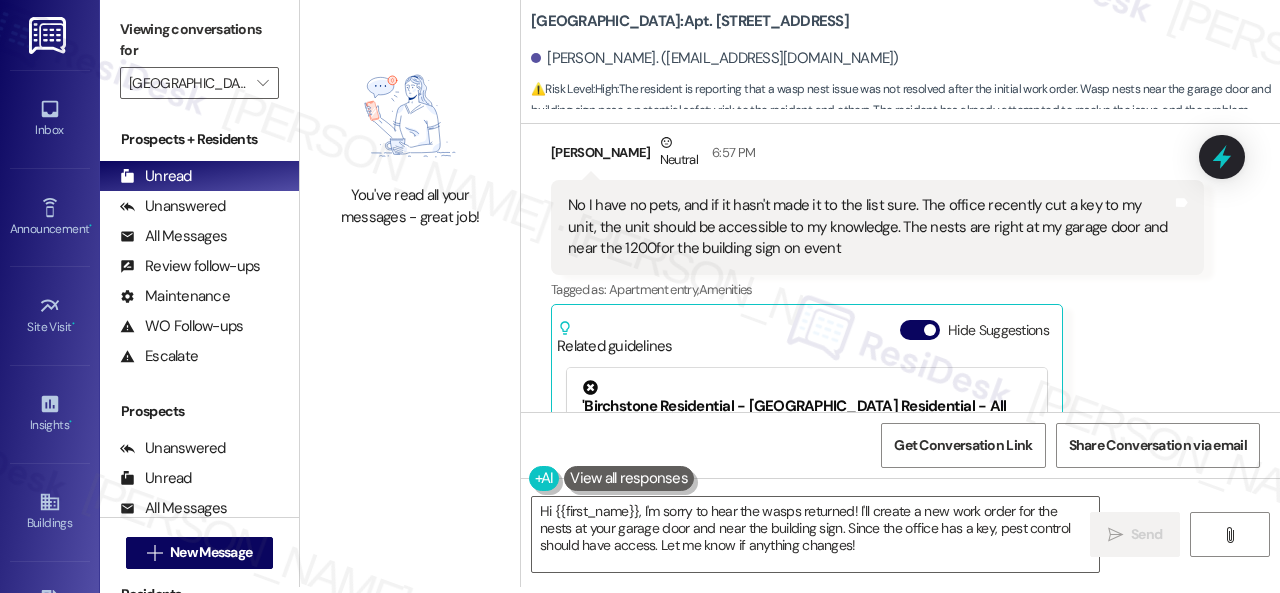 click on "Aria Stewart   Neutral 6:57 PM No I have no pets, and if it hasn't made it to the list sure. The office recently cut a key to my unit, the unit should be accessible to my knowledge. The nests are right at my garage door and near the 1200for the building sign on event Tags and notes Tagged as:   Apartment entry ,  Click to highlight conversations about Apartment entry Amenities Click to highlight conversations about Amenities  Related guidelines Hide Suggestions 'Birchstone Residential - Birchstone Residential - All properties: Residents advised to update renters insurance records on Portal.ConfirmInsurance.com or email Birchstone@ConfirmInsurance.com for assistance.' Created  a year ago Account level guideline  ( 69 % match) FAQs generated by ResiDesk AI How can I update my renters insurance records? You can visit Portal.ConfirmInsurance.com to update your records or email Birchstone@ConfirmInsurance.com for assistance. What if I don't have renters insurance? Original Guideline View original document here   (" at bounding box center [877, 366] 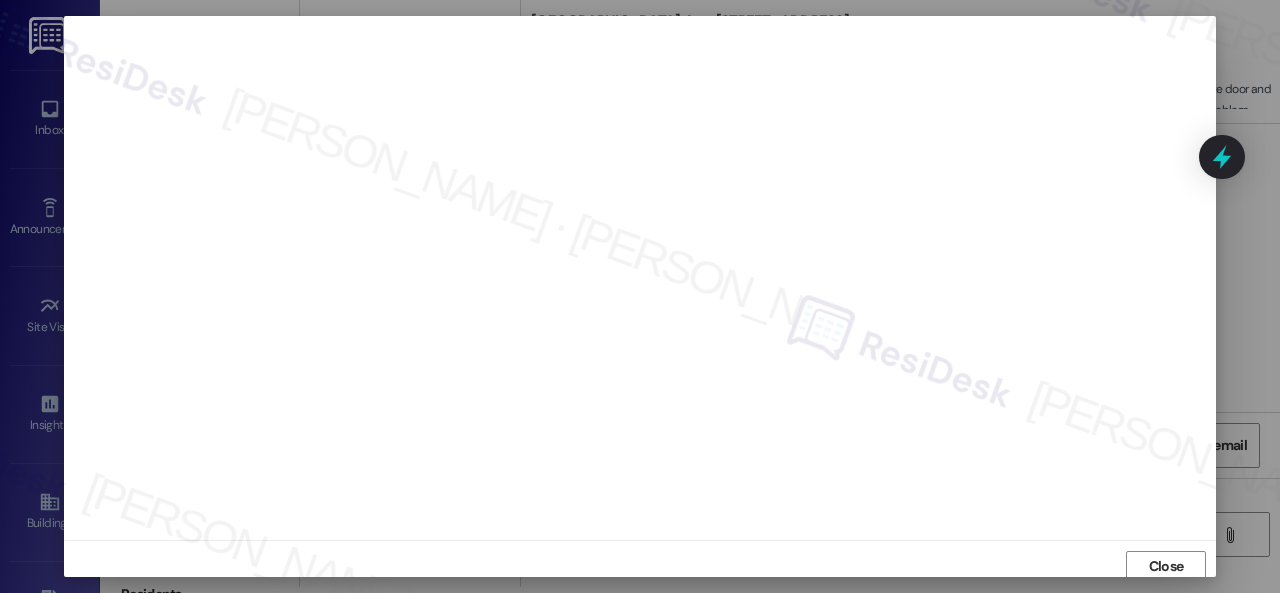 scroll, scrollTop: 25, scrollLeft: 0, axis: vertical 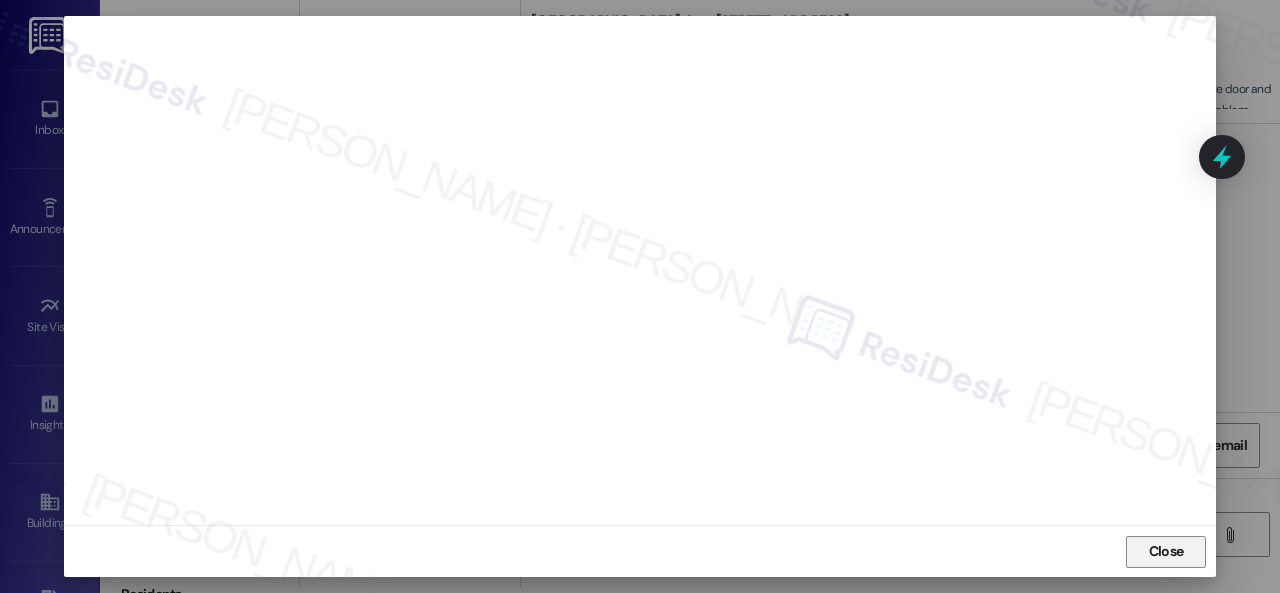 click on "Close" at bounding box center [1166, 551] 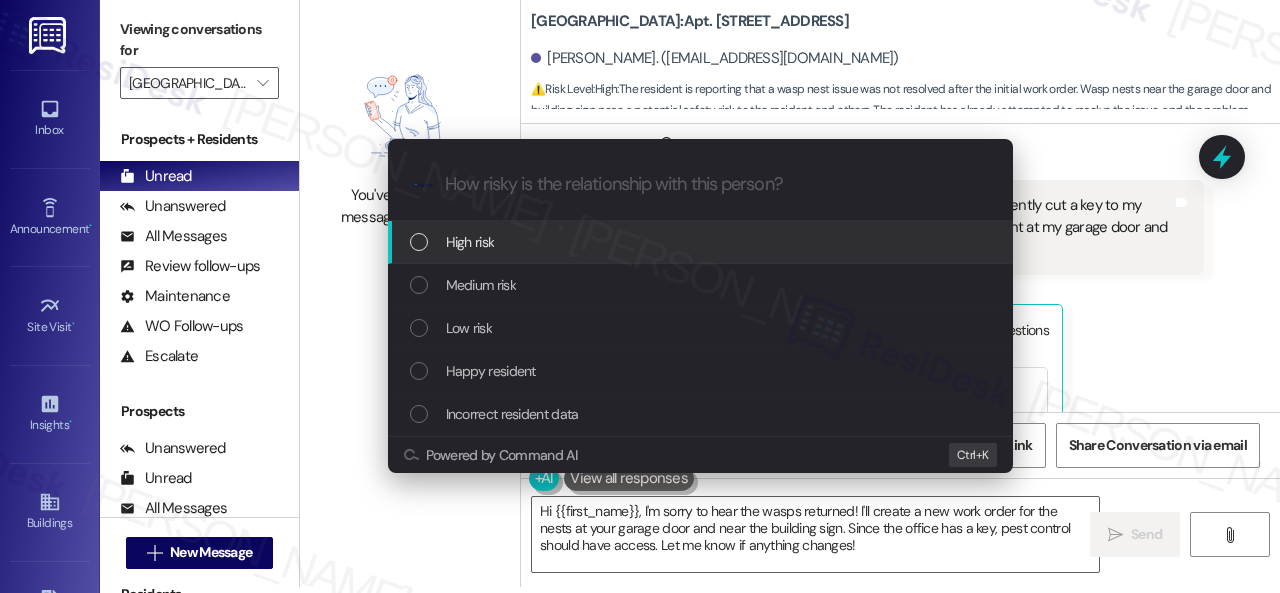 click on "High risk" at bounding box center (470, 242) 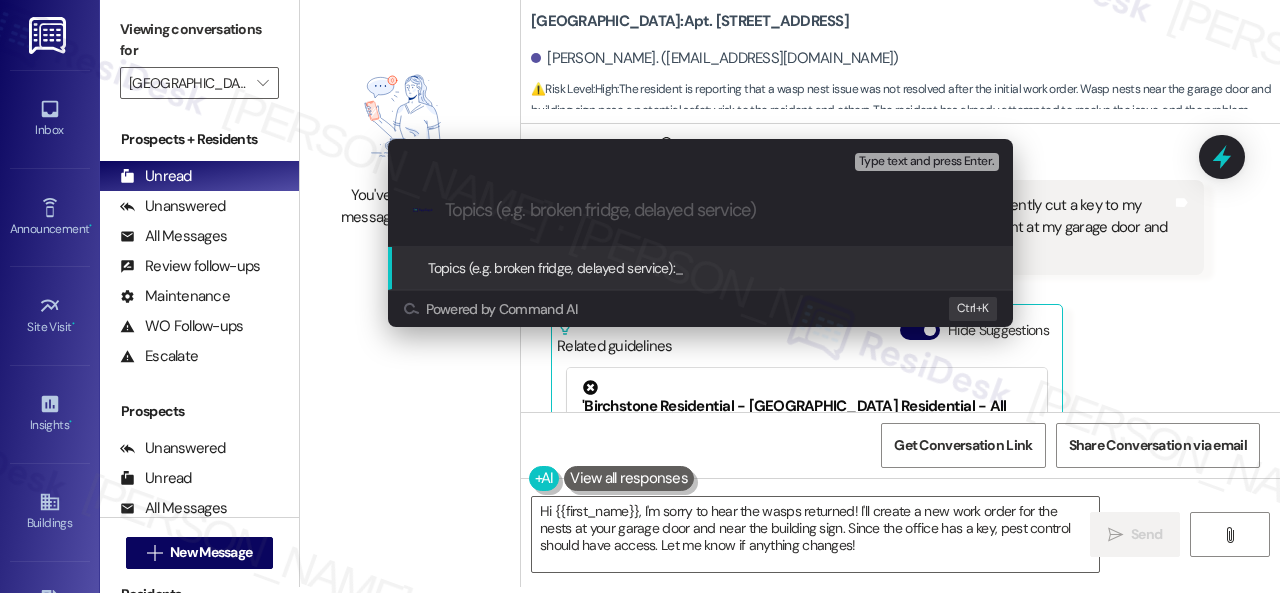 paste on "New work order/s submitted - Wasp nest removal" 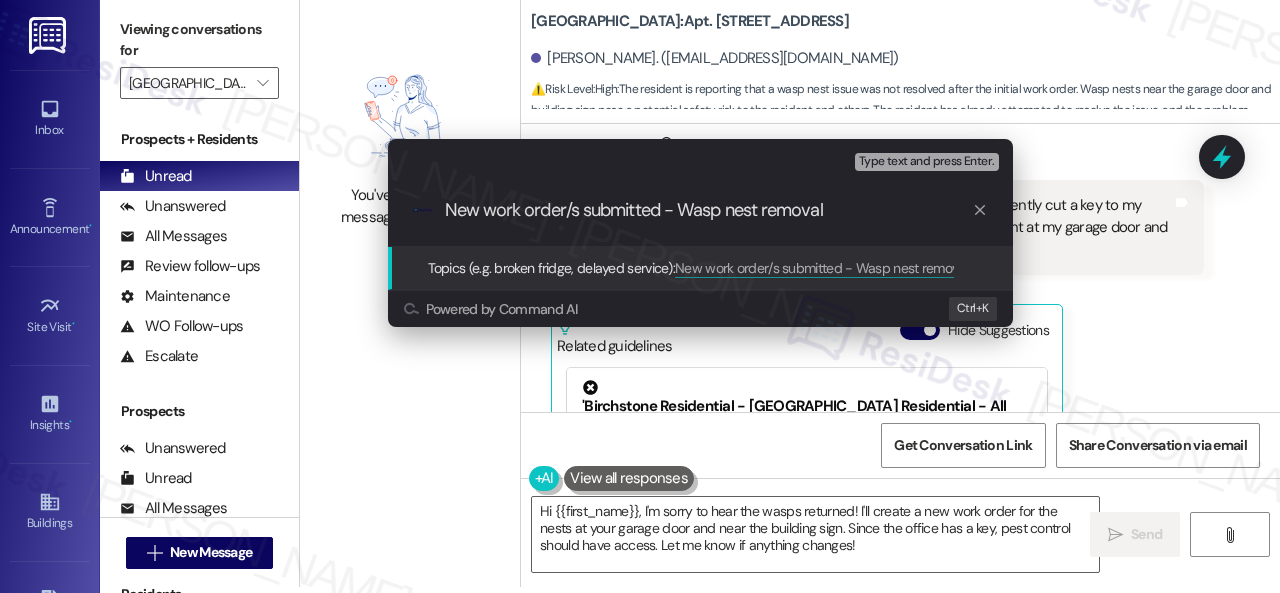 type 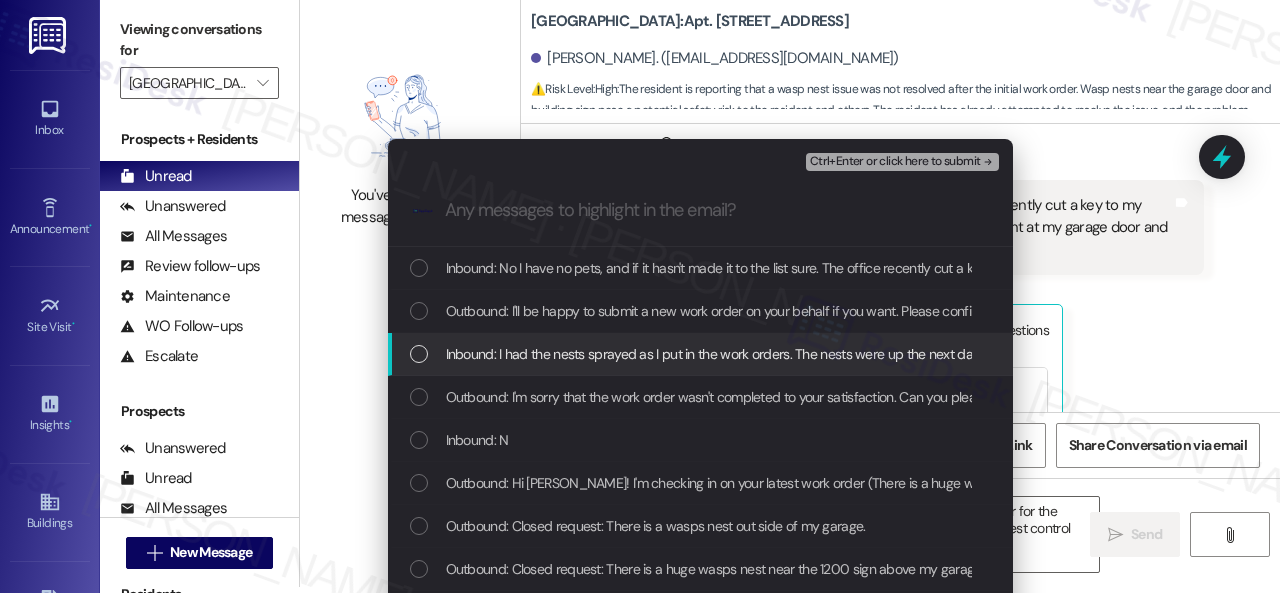 click on "Inbound: I had the nests sprayed as I put in the work orders. The nests were up the next day, I figure it was due to the rain and they had it on the list." at bounding box center (873, 354) 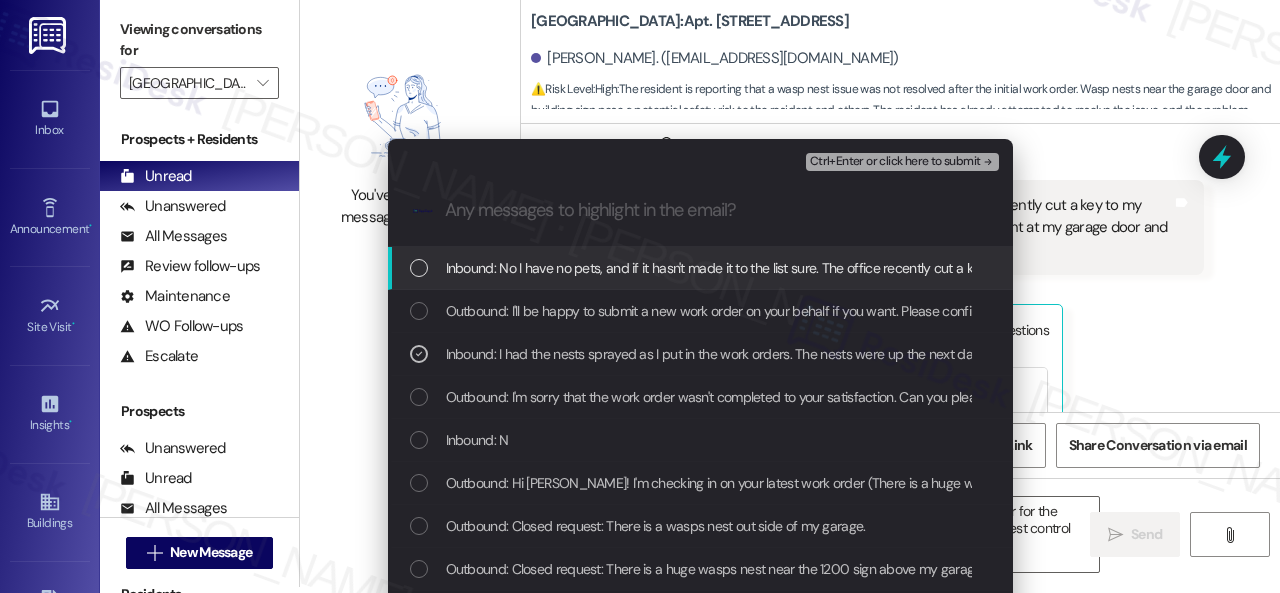 click on "Inbound: No I have no pets, and if it hasn't made it to the list sure. The office recently cut a key to my unit, the unit should be accessible to my knowledge. The nests are right at my garage door and near the 1200for the building sign on event" at bounding box center [1138, 268] 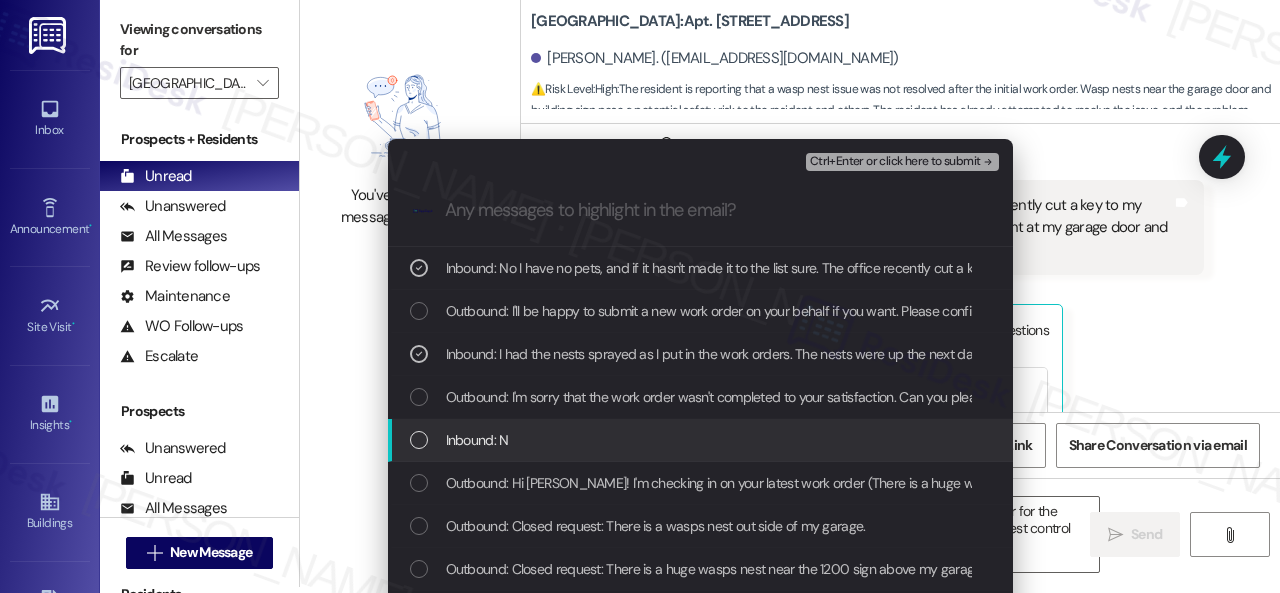 click on "Inbound: N" at bounding box center (477, 440) 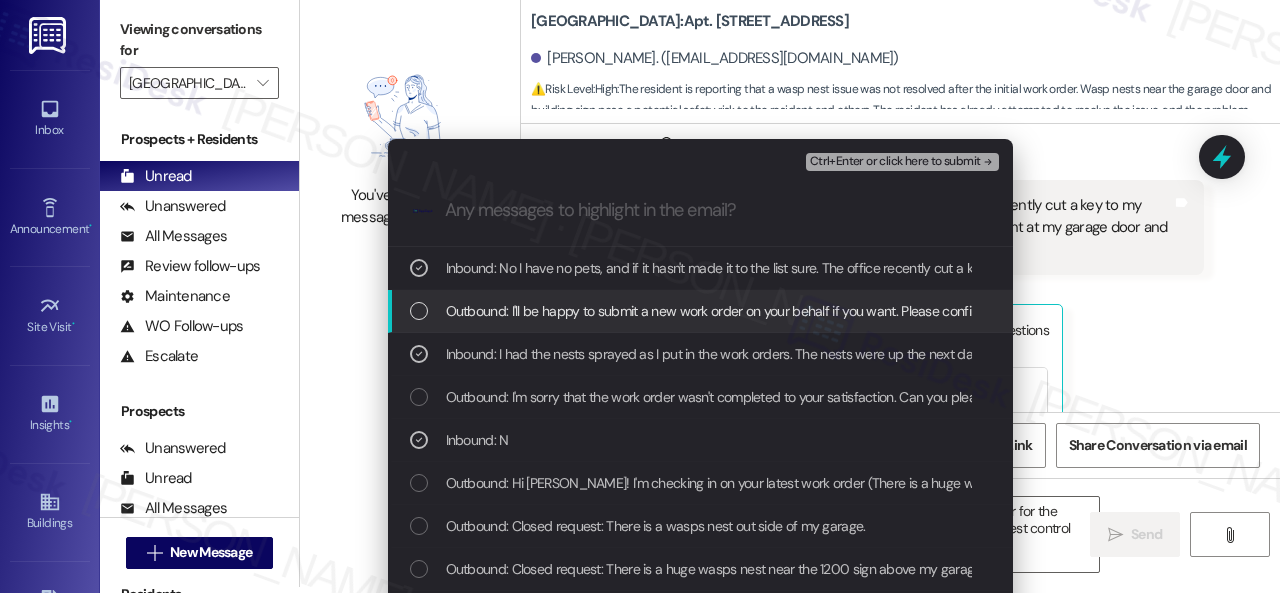 click on "Ctrl+Enter or click here to submit" at bounding box center (895, 162) 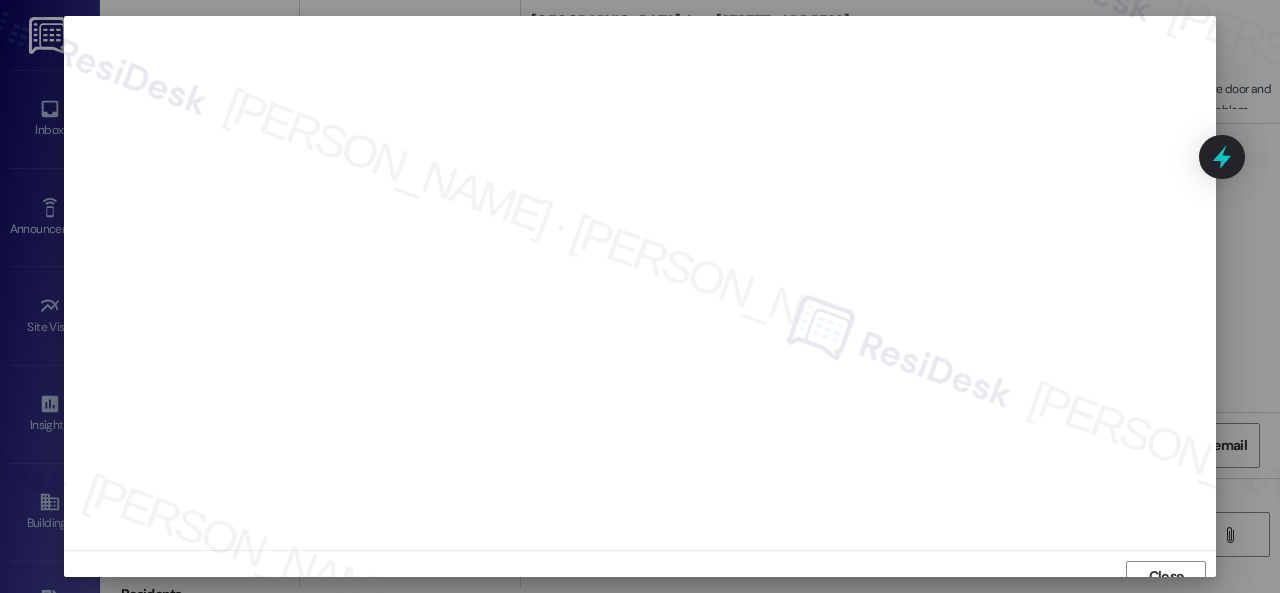 scroll, scrollTop: 15, scrollLeft: 0, axis: vertical 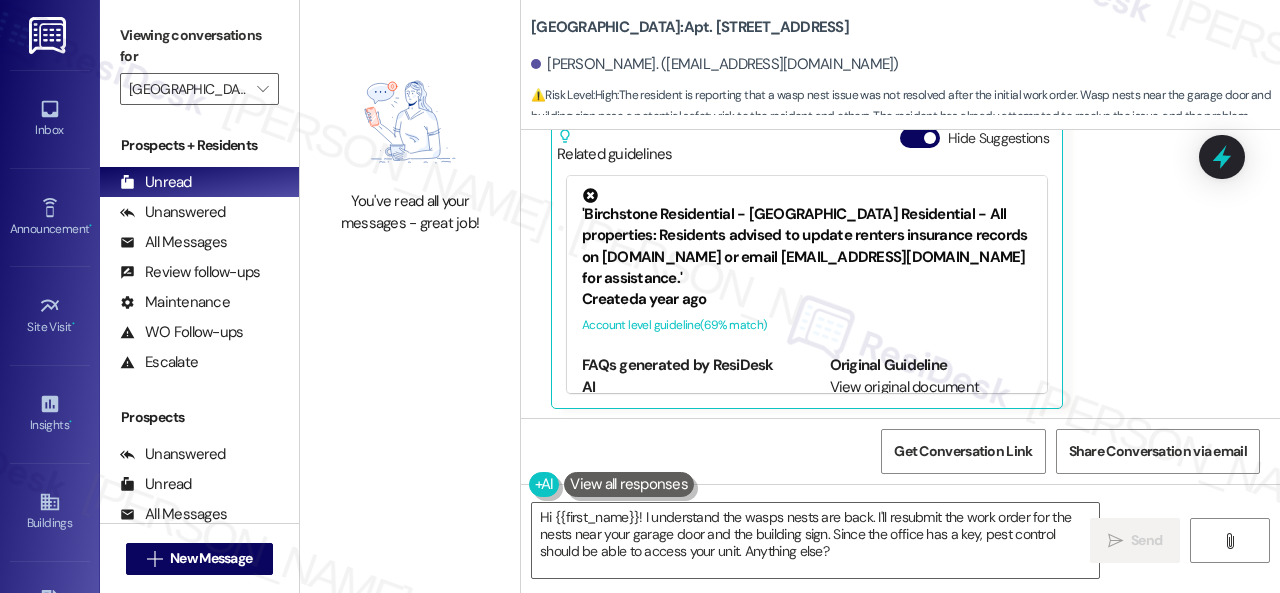 click on "Aria Stewart   Neutral 6:57 PM No I have no pets, and if it hasn't made it to the list sure. The office recently cut a key to my unit, the unit should be accessible to my knowledge. The nests are right at my garage door and near the 1200for the building sign on event Tags and notes Tagged as:   Apartment entry ,  Click to highlight conversations about Apartment entry Amenities ,  Click to highlight conversations about Amenities Emailed client ,  Click to highlight conversations about Emailed client Escalation type escalation Click to highlight conversations about Escalation type escalation  Related guidelines Hide Suggestions 'Birchstone Residential - Birchstone Residential - All properties: Residents advised to update renters insurance records on Portal.ConfirmInsurance.com or email Birchstone@ConfirmInsurance.com for assistance.' Created  a year ago Account level guideline  ( 69 % match) FAQs generated by ResiDesk AI How can I update my renters insurance records? What if I don't have renters insurance?  (" at bounding box center (877, 174) 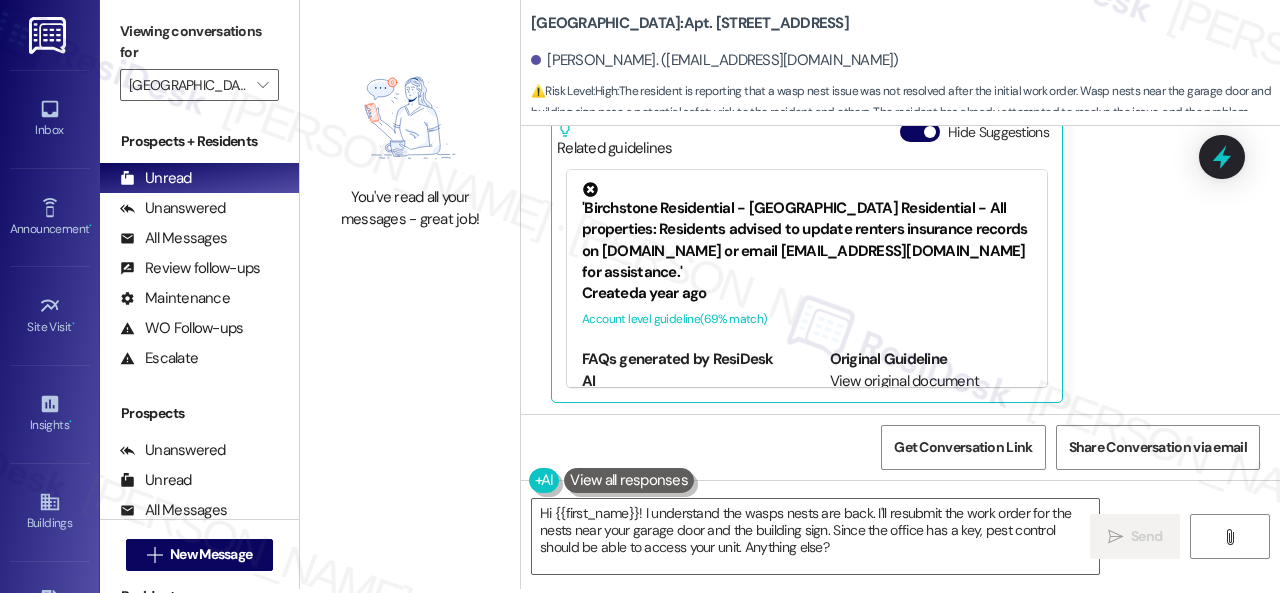 scroll, scrollTop: 6, scrollLeft: 0, axis: vertical 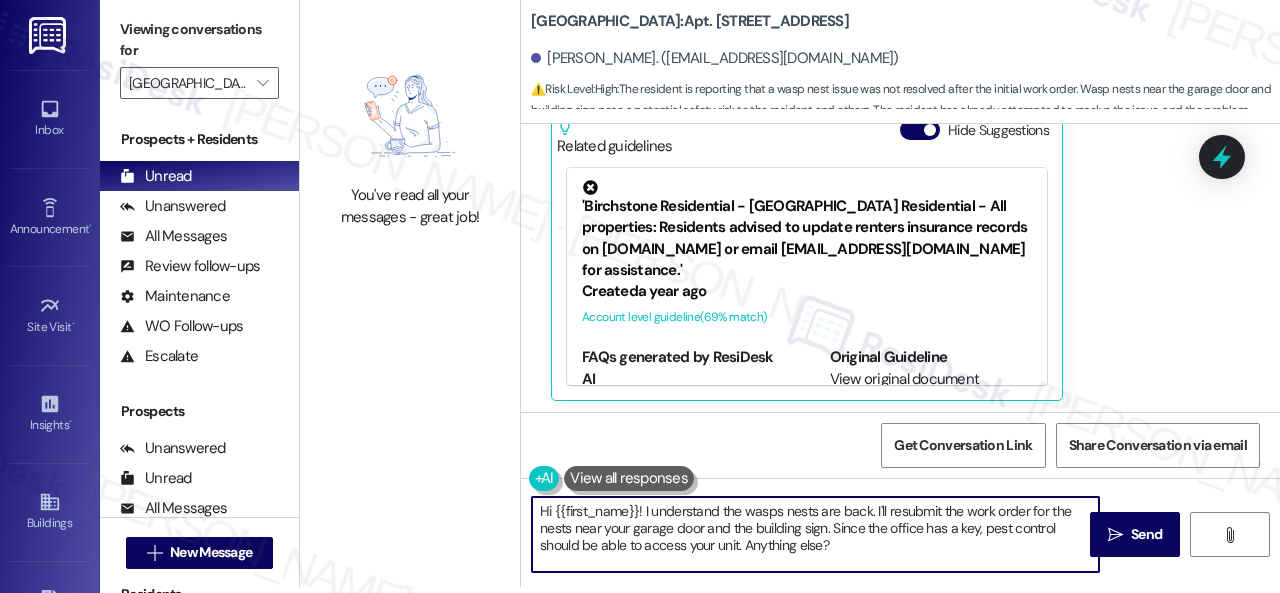drag, startPoint x: 840, startPoint y: 545, endPoint x: 478, endPoint y: 468, distance: 370.09863 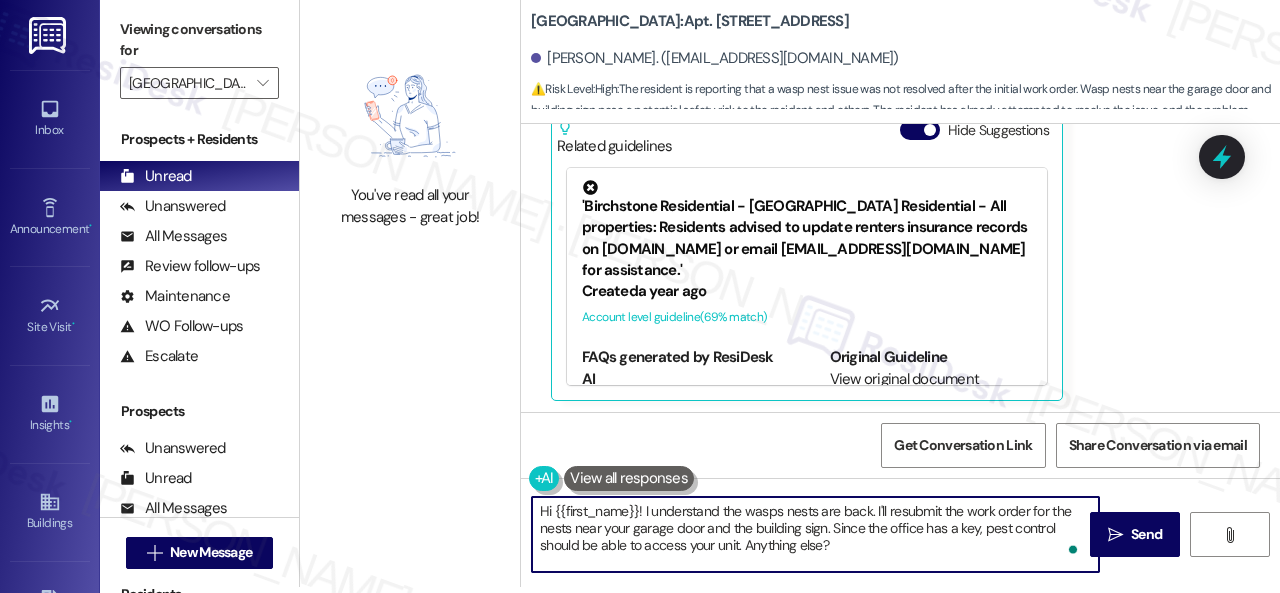 paste on "hank you. I've submitted a work order on your behalf and notified the site team. Please let me know if you have an update or need anything else." 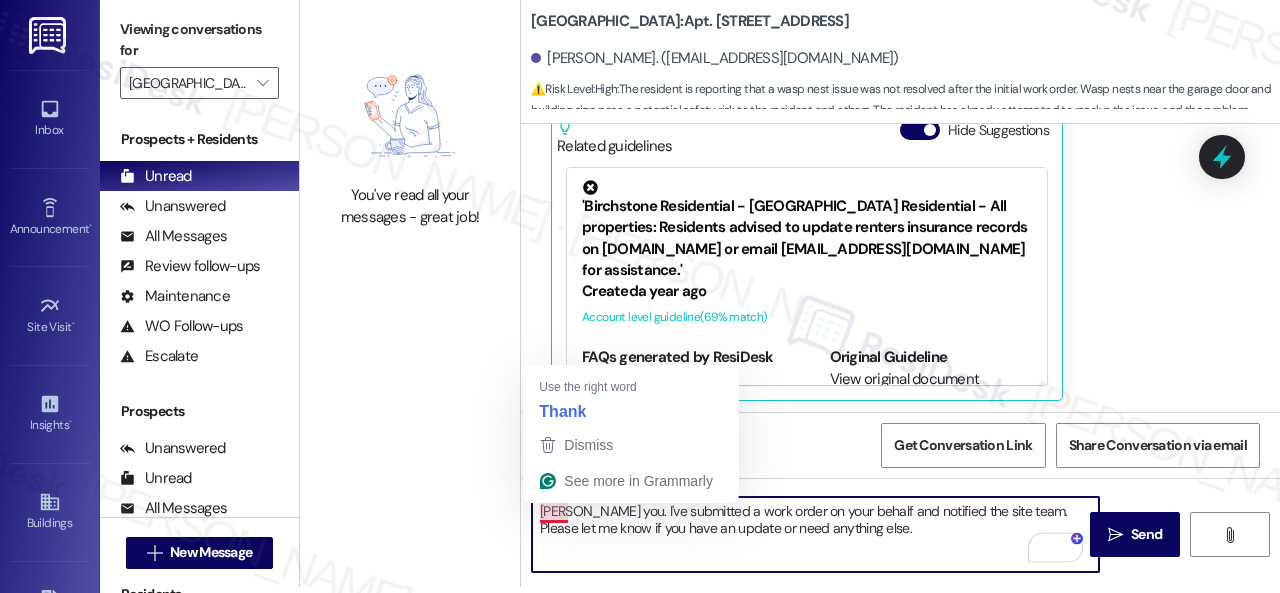 click on "hank you. I've submitted a work order on your behalf and notified the site team. Please let me know if you have an update or need anything else." at bounding box center [815, 534] 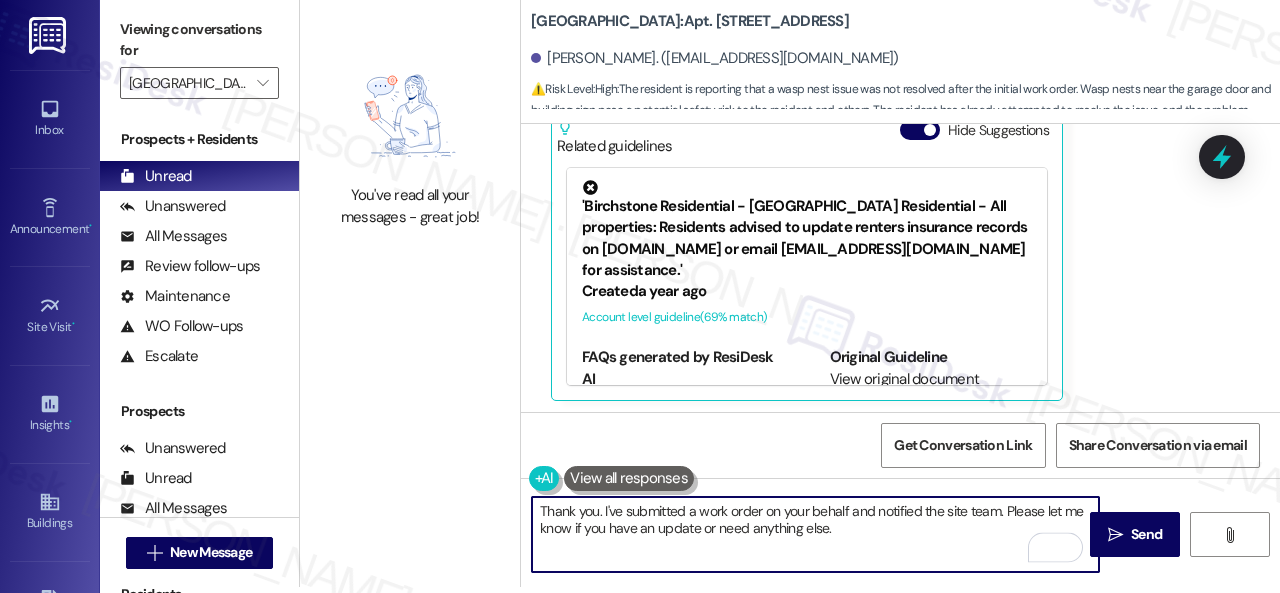 click on "Thank you. I've submitted a work order on your behalf and notified the site team. Please let me know if you have an update or need anything else." at bounding box center [815, 534] 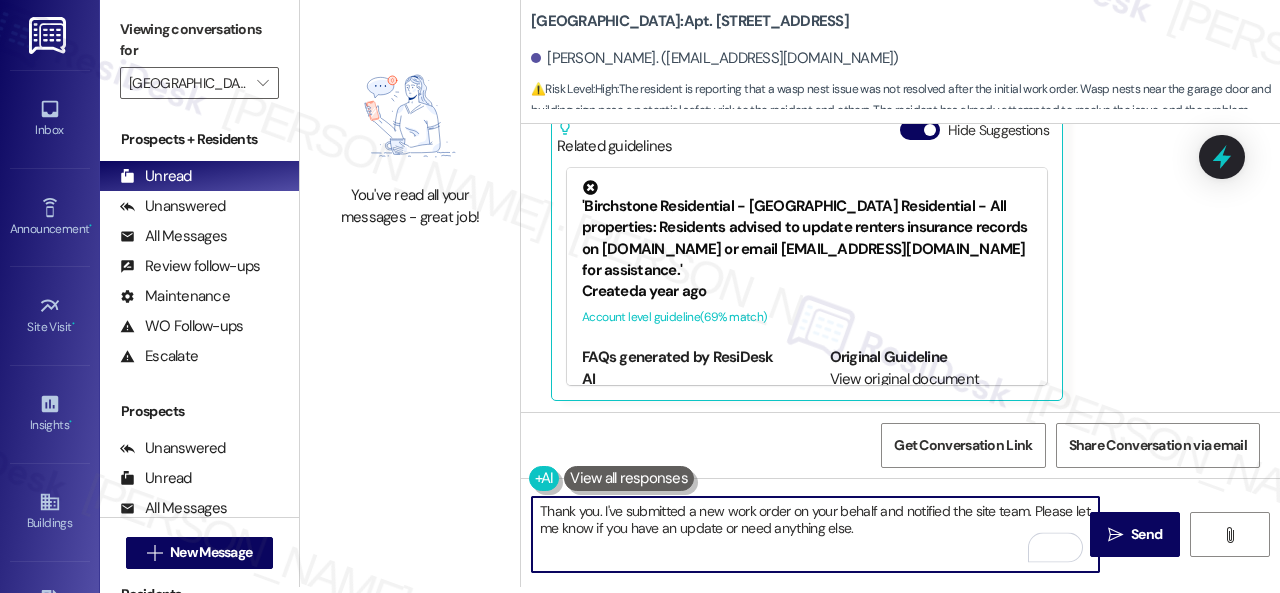 click on "Thank you. I've submitted a new work order on your behalf and notified the site team. Please let me know if you have an update or need anything else." at bounding box center [815, 534] 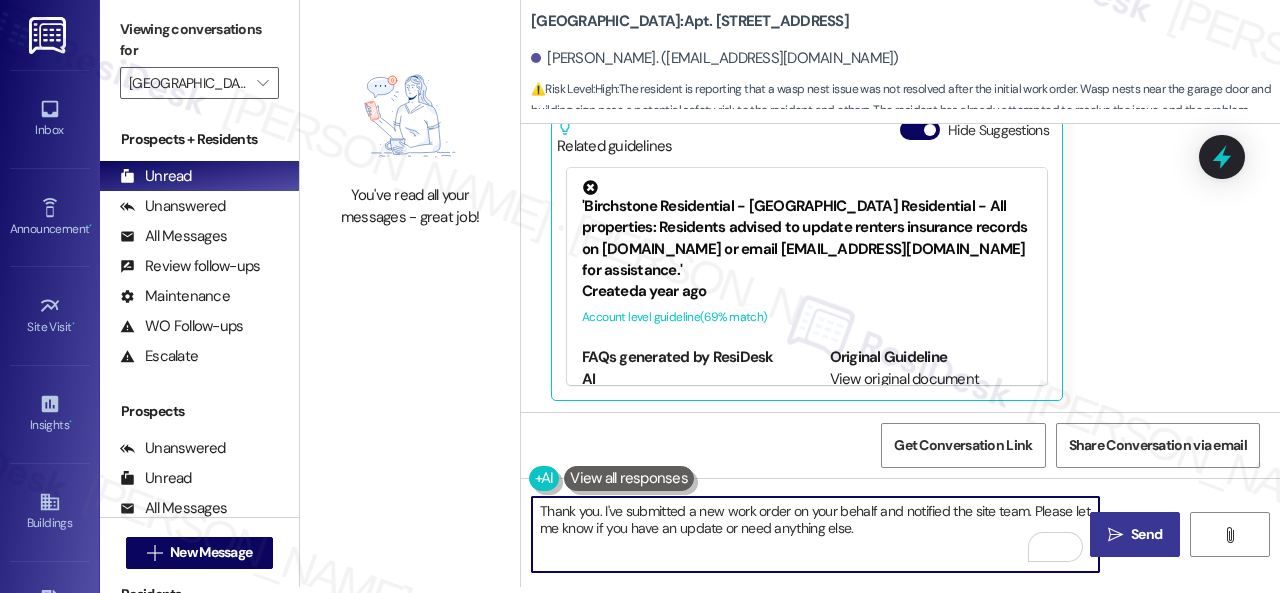 type on "Thank you. I've submitted a new work order on your behalf and notified the site team. Please let me know if you have an update or need anything else." 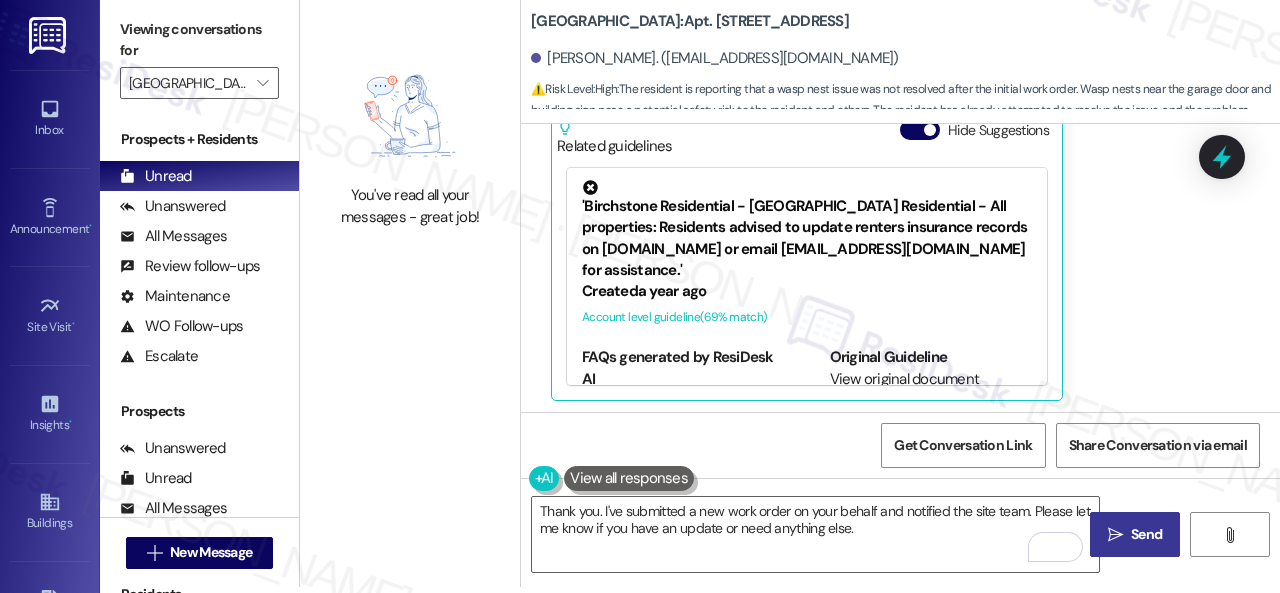 click on "Send" at bounding box center [1146, 534] 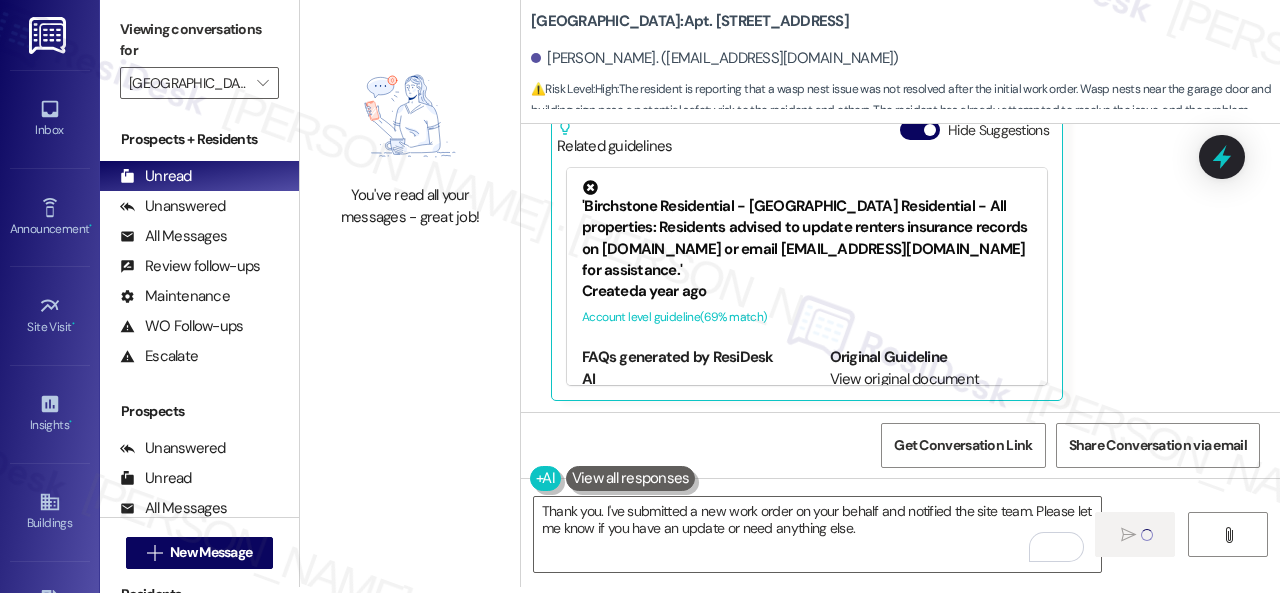 type 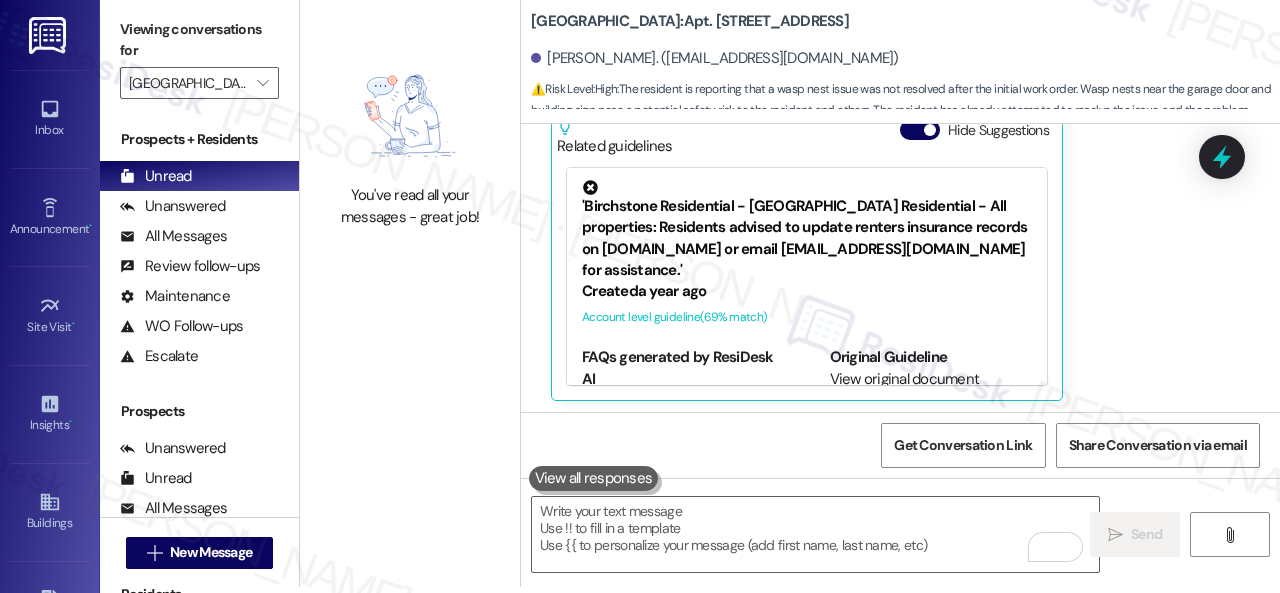 scroll, scrollTop: 0, scrollLeft: 0, axis: both 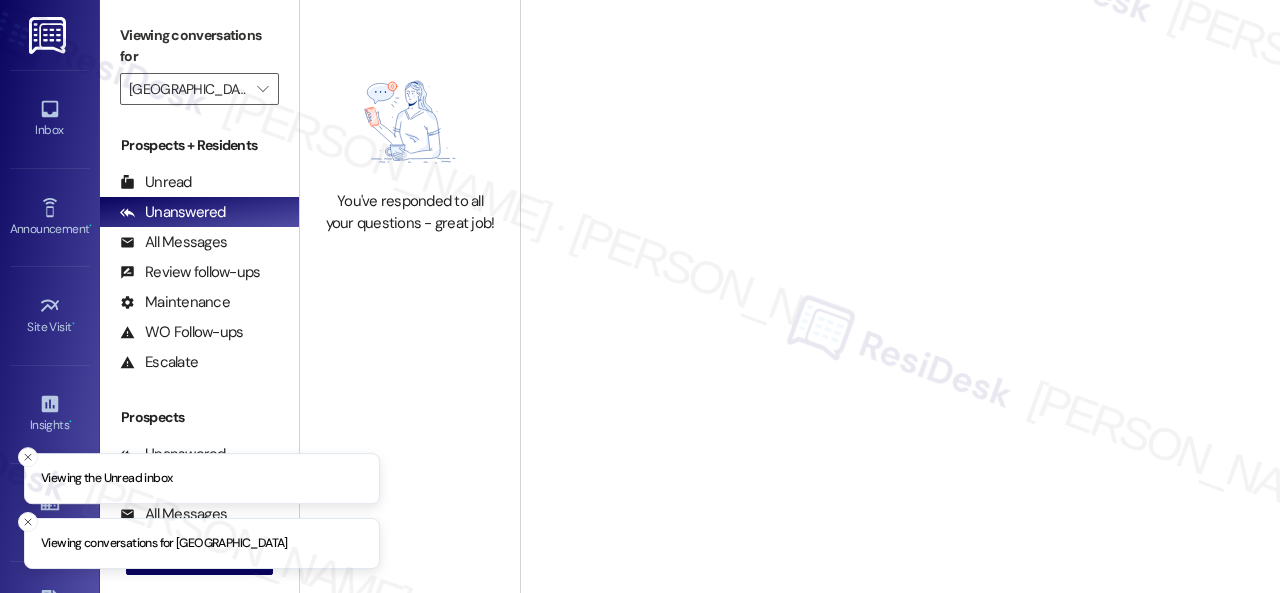 type on "[GEOGRAPHIC_DATA]" 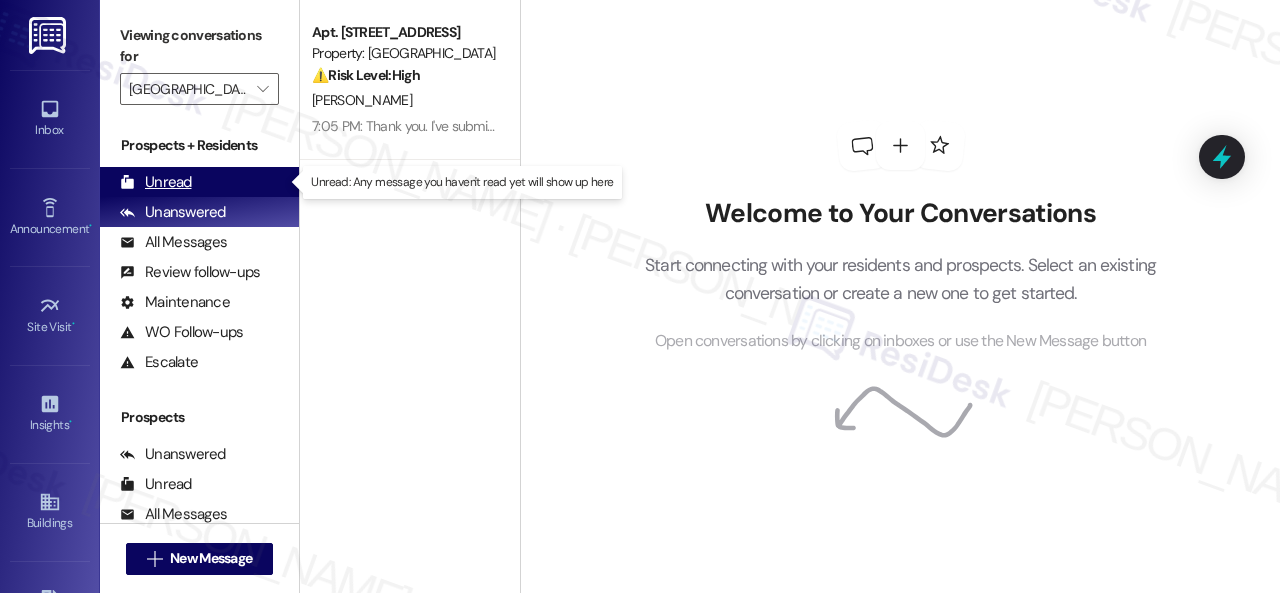 click on "Unread" at bounding box center [156, 182] 